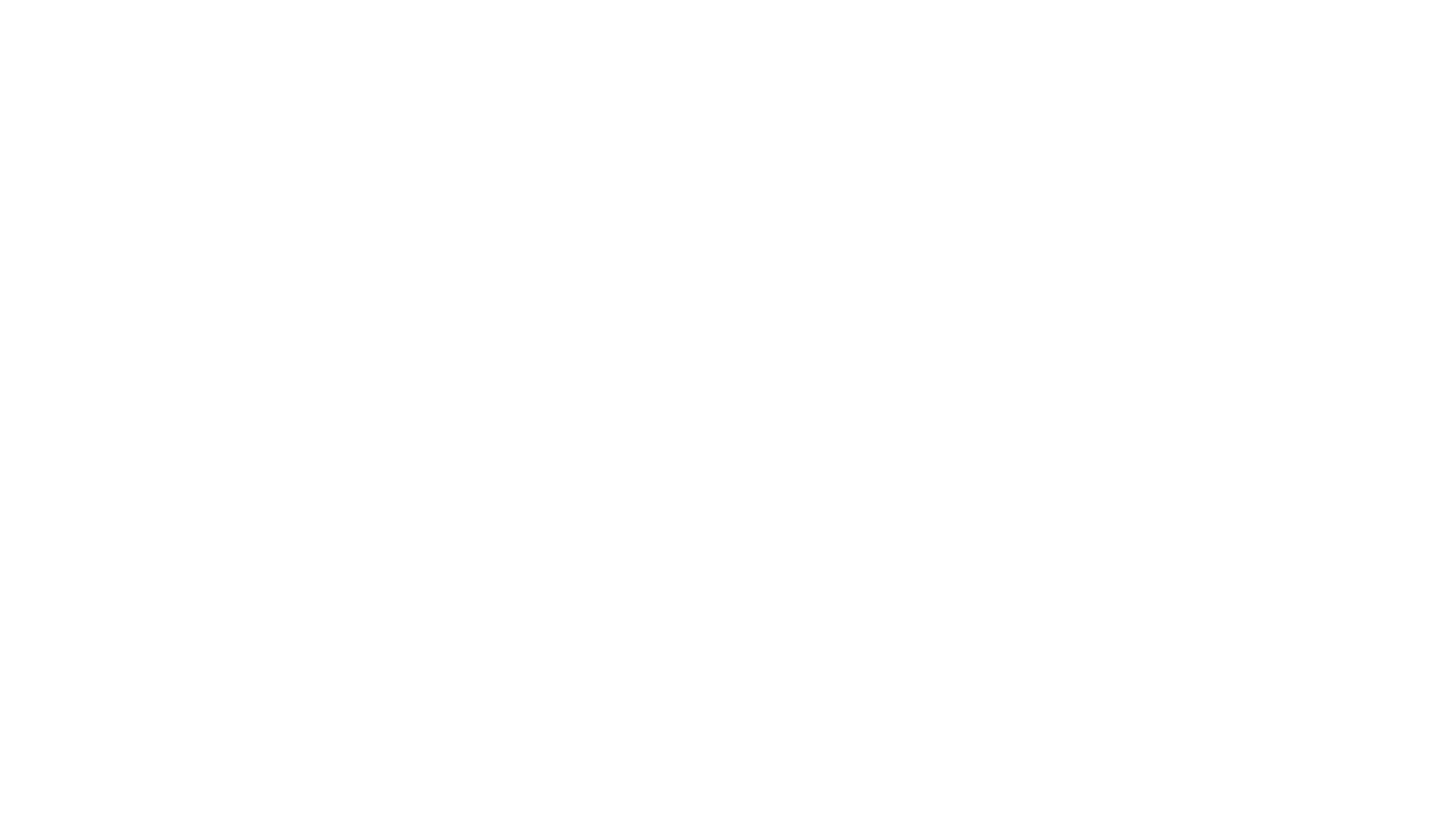 scroll, scrollTop: 0, scrollLeft: 0, axis: both 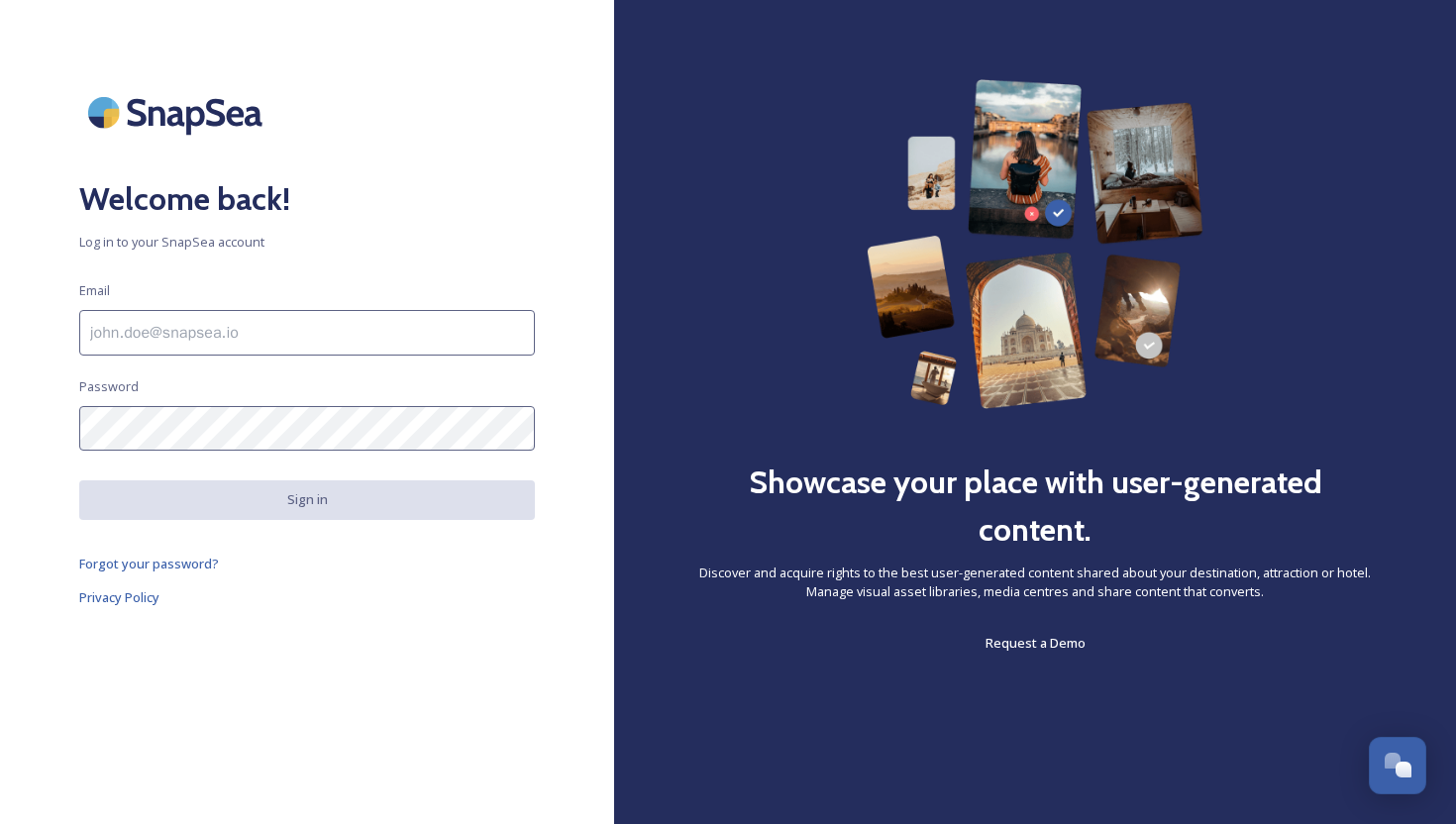 click at bounding box center [307, 333] 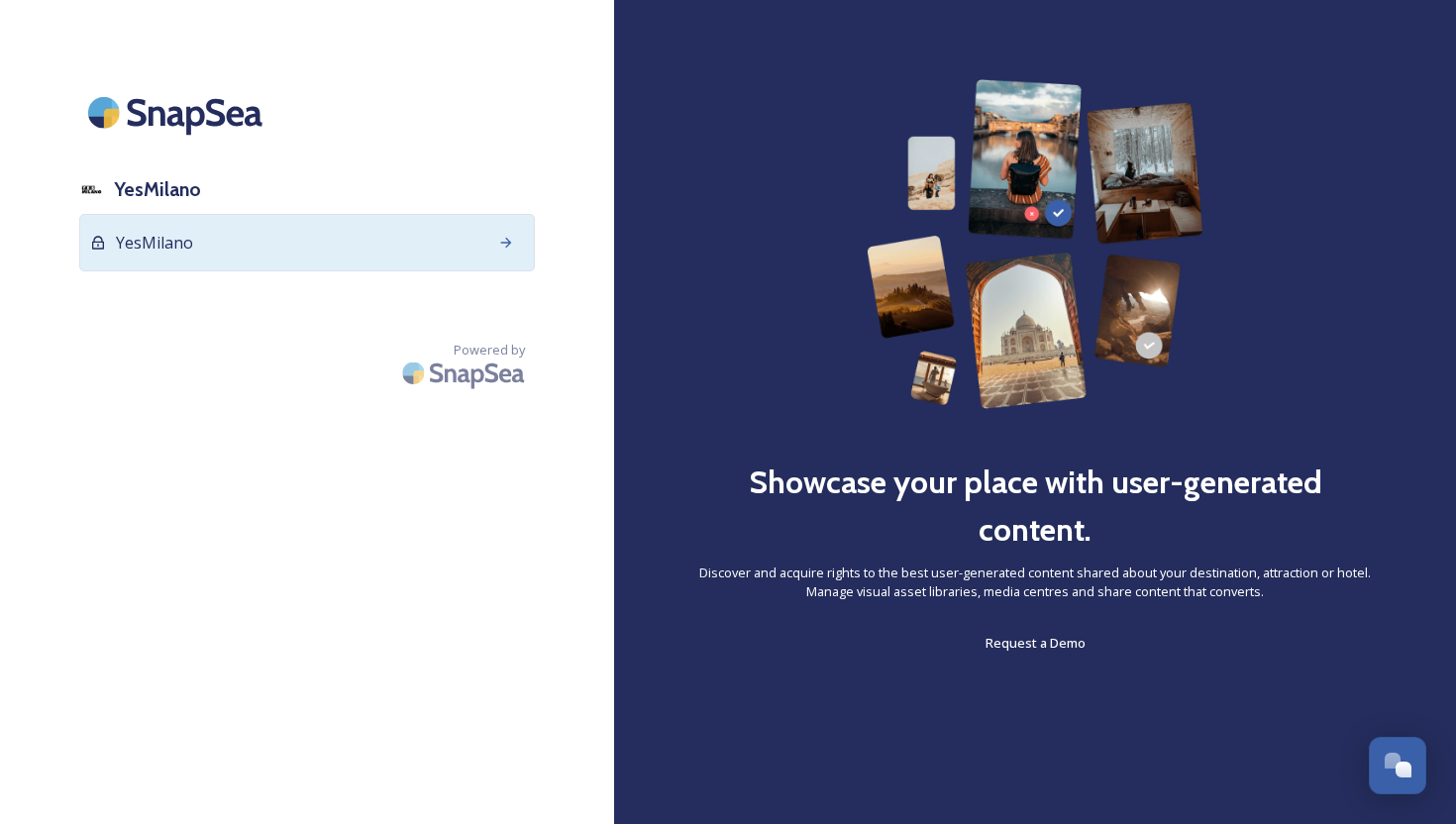 click on "YesMilano" at bounding box center [307, 243] 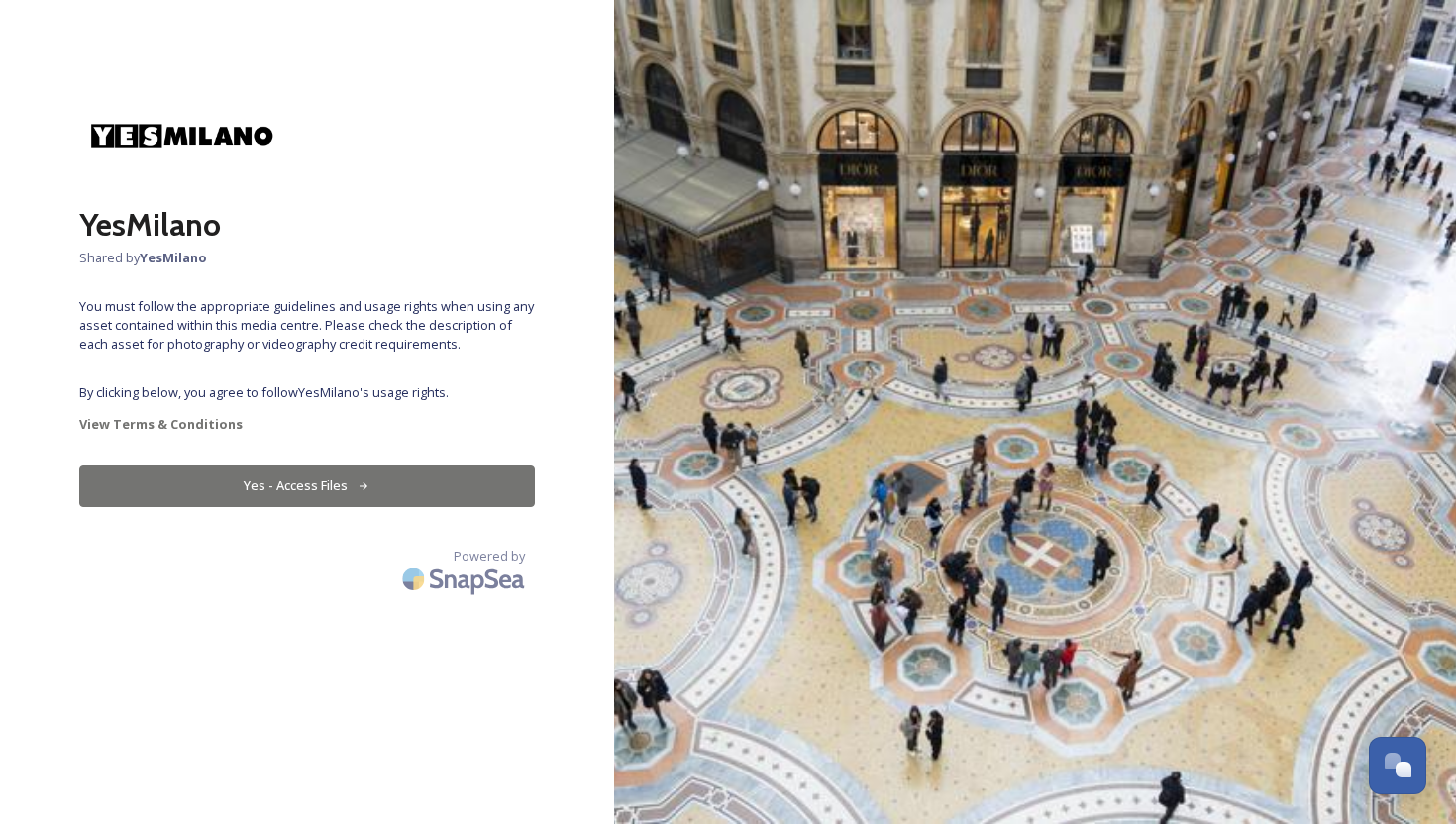 click on "Yes - Access Files" at bounding box center [307, 485] 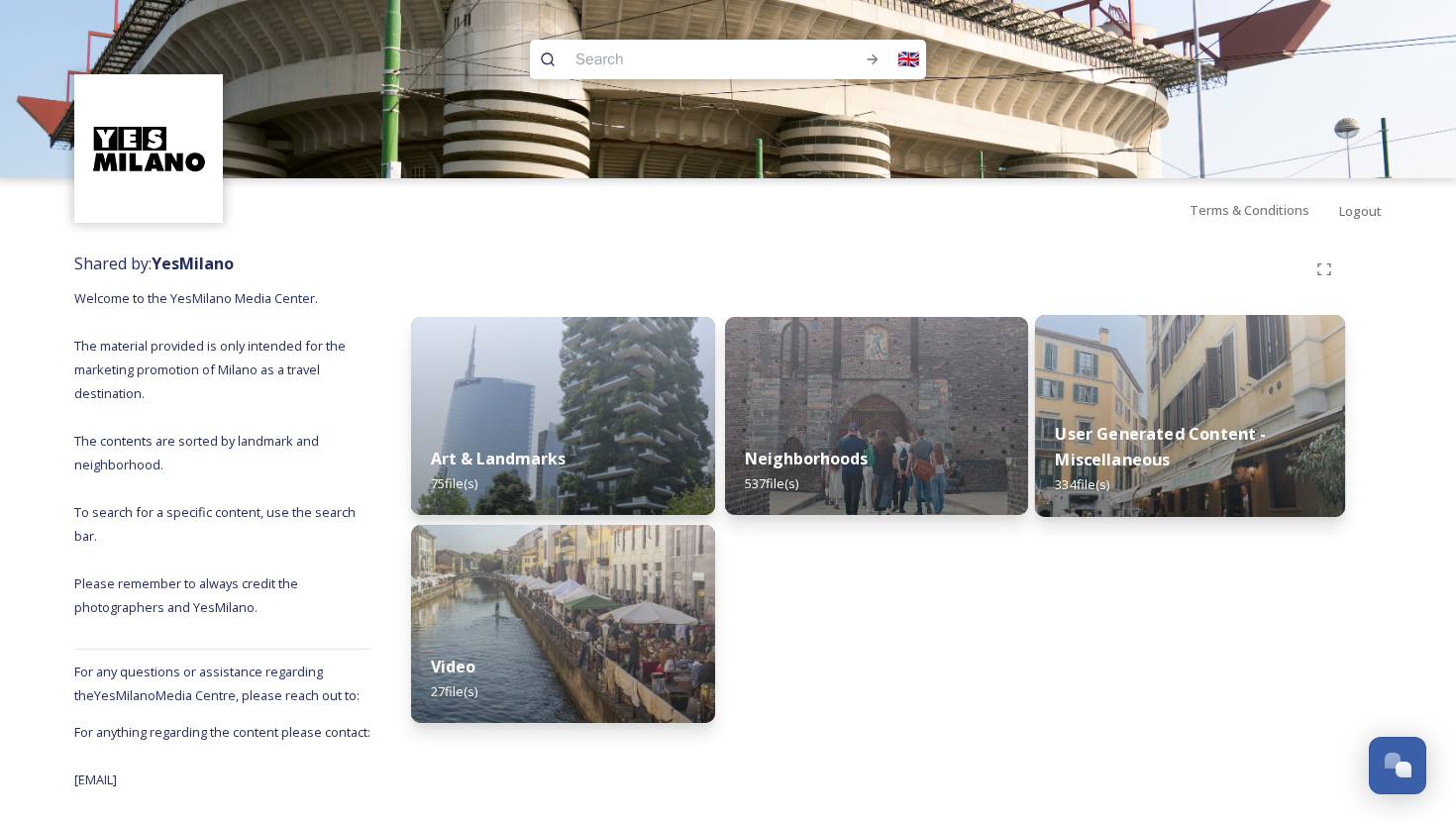 click on "User Generated Content - Miscellaneous" at bounding box center (1161, 447) 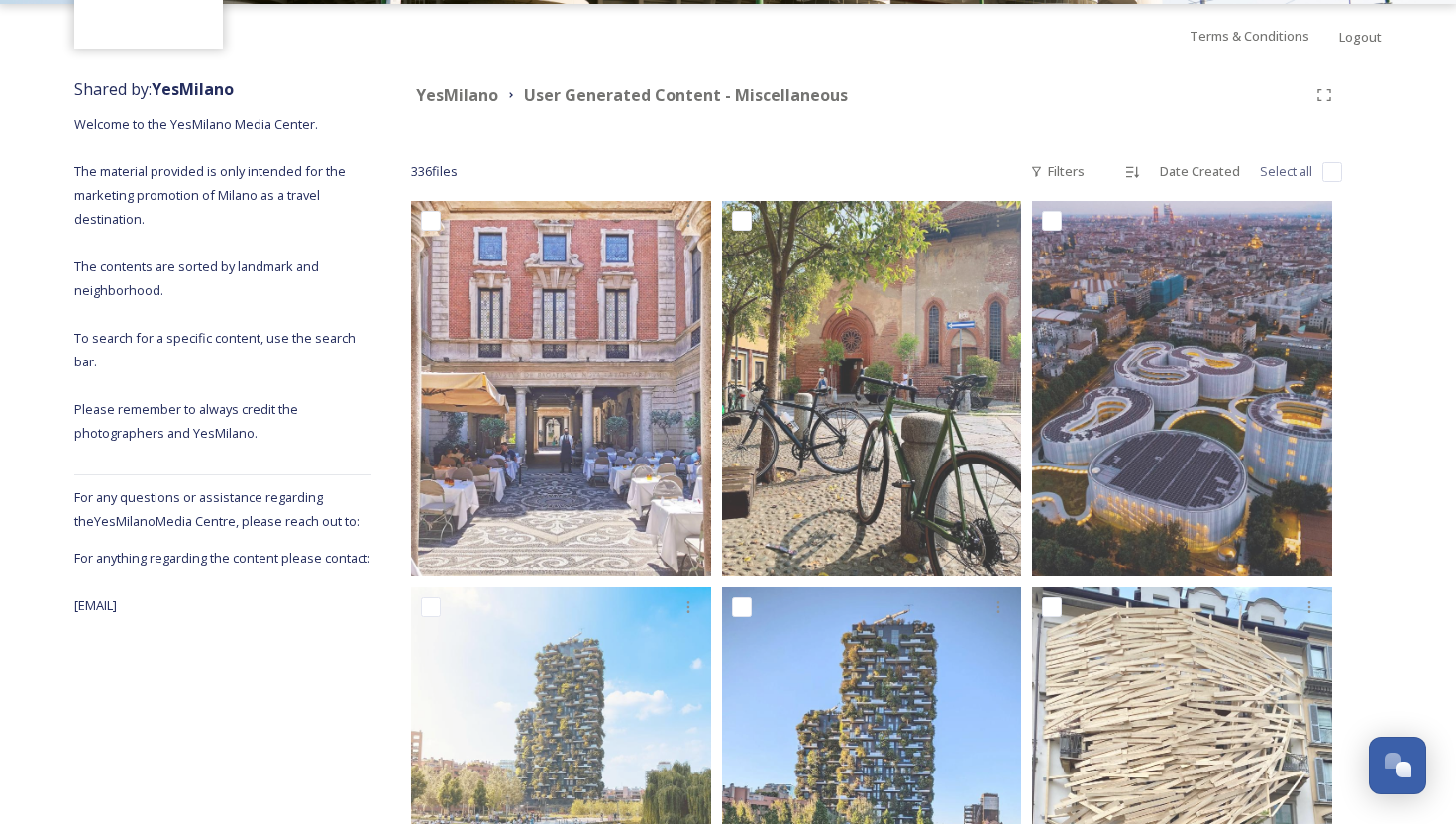 scroll, scrollTop: 0, scrollLeft: 0, axis: both 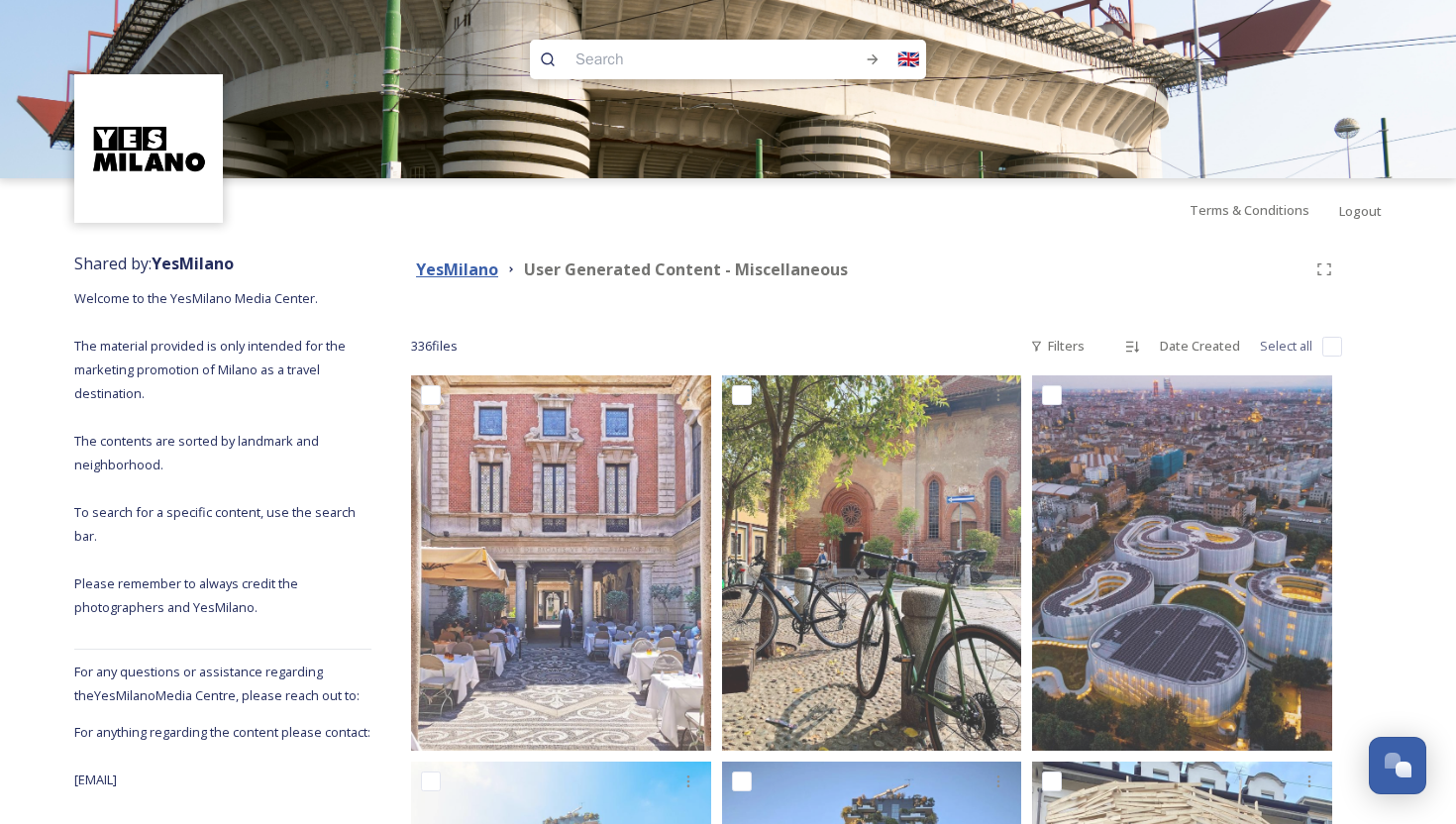 click on "YesMilano" at bounding box center (457, 269) 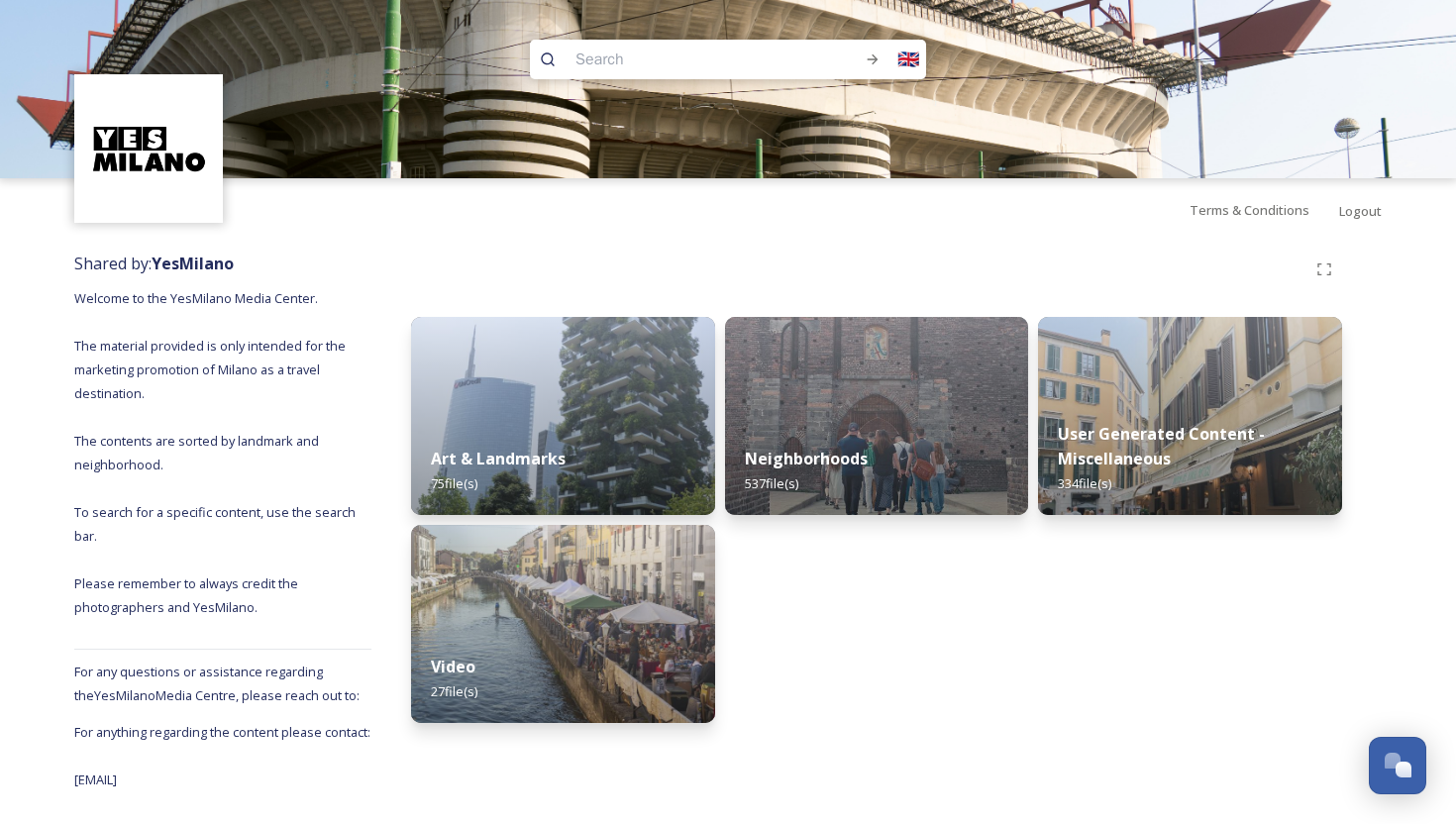 click on "YesMilano" at bounding box center (192, 263) 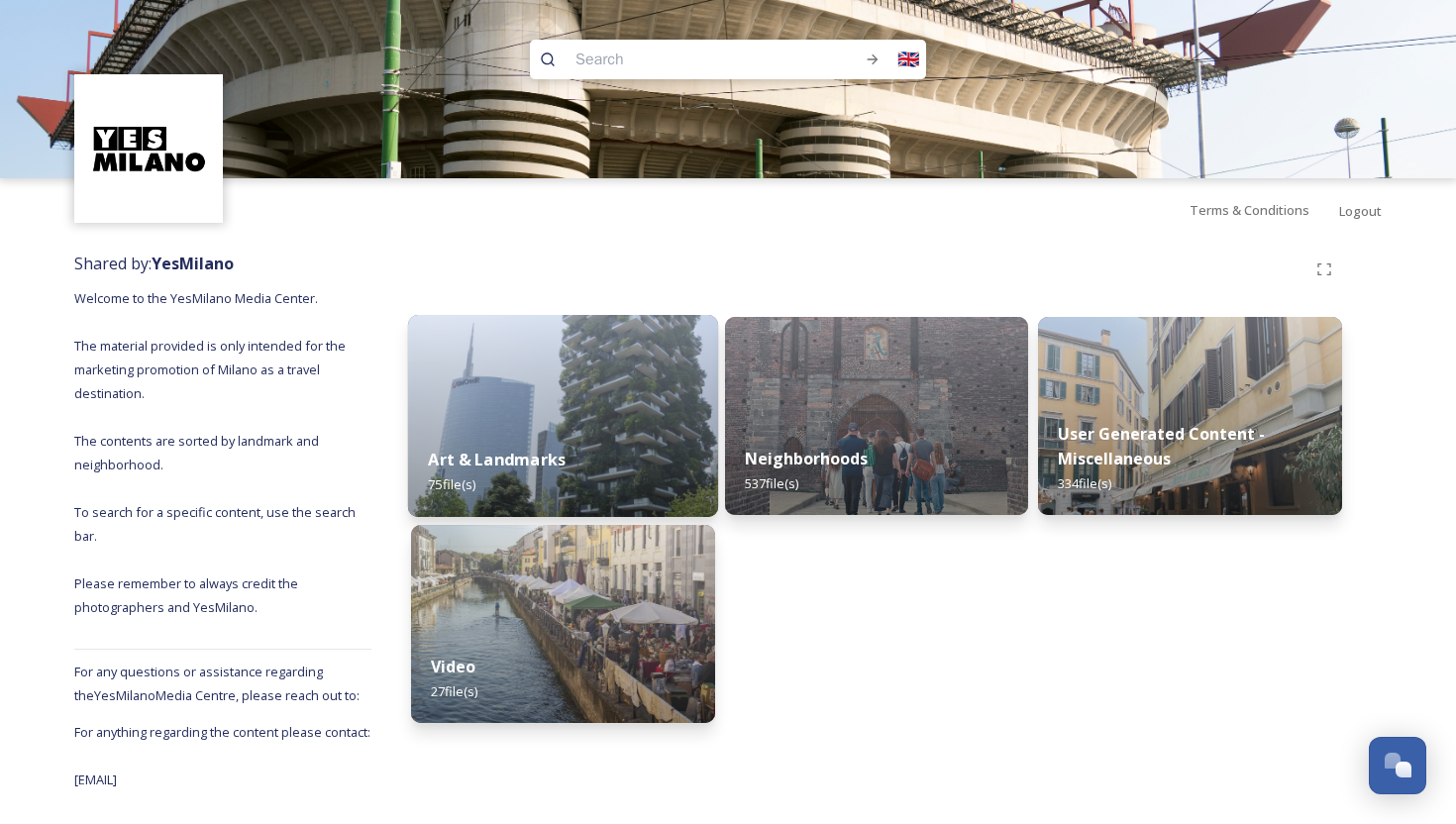 click on "Art & Landmarks 75  file(s)" at bounding box center (563, 471) 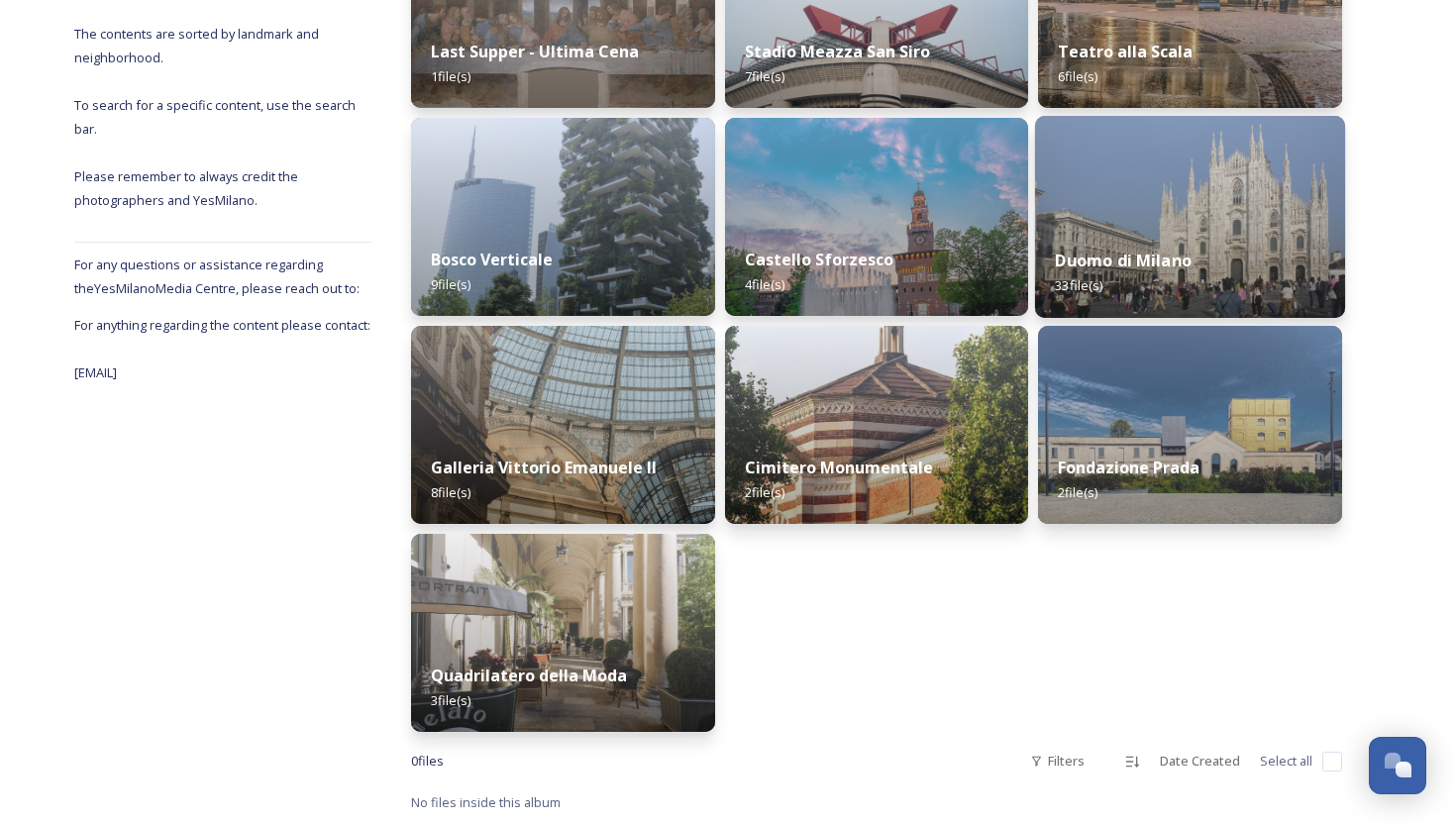 scroll, scrollTop: 0, scrollLeft: 0, axis: both 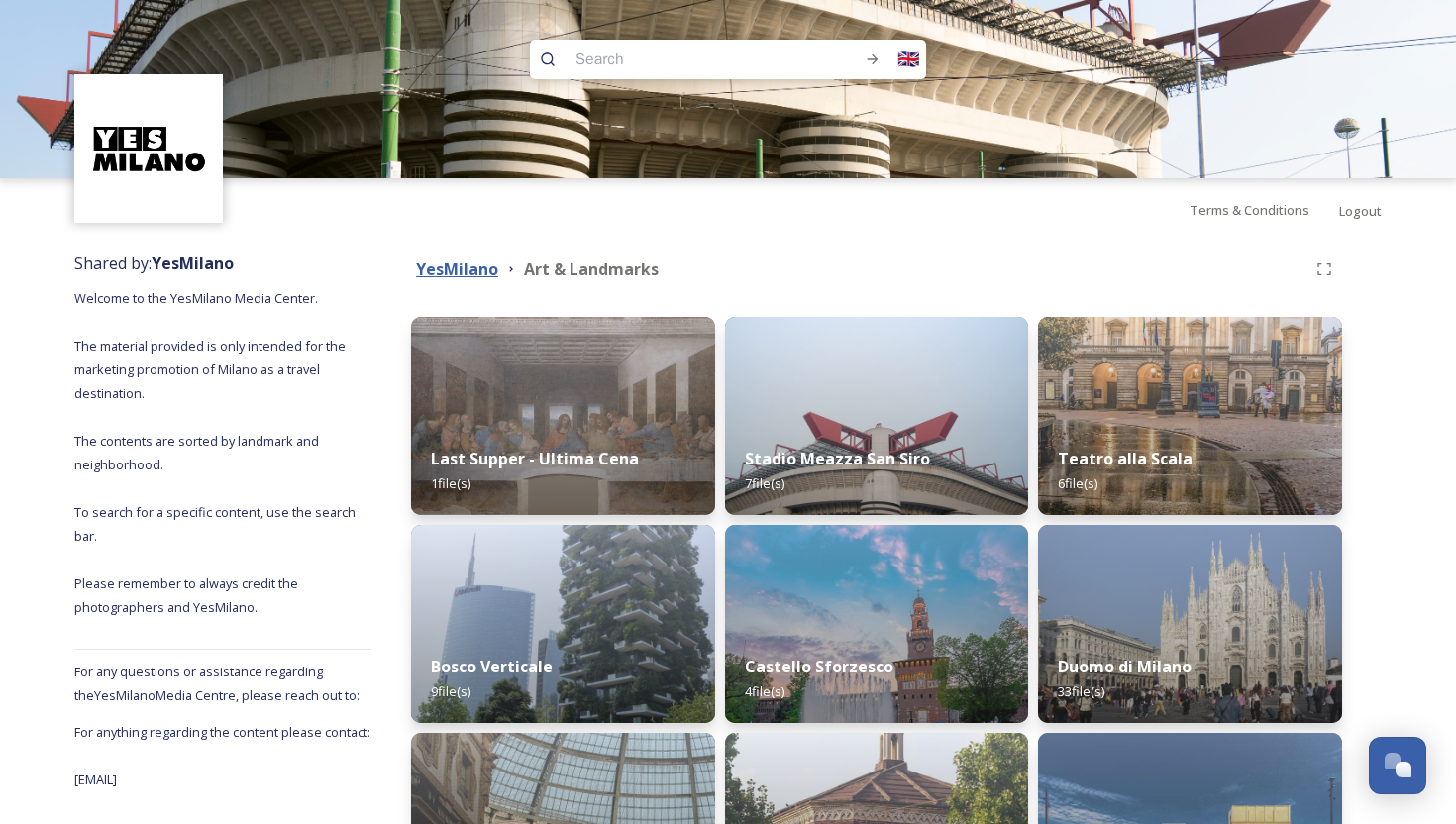 click on "YesMilano" at bounding box center [457, 269] 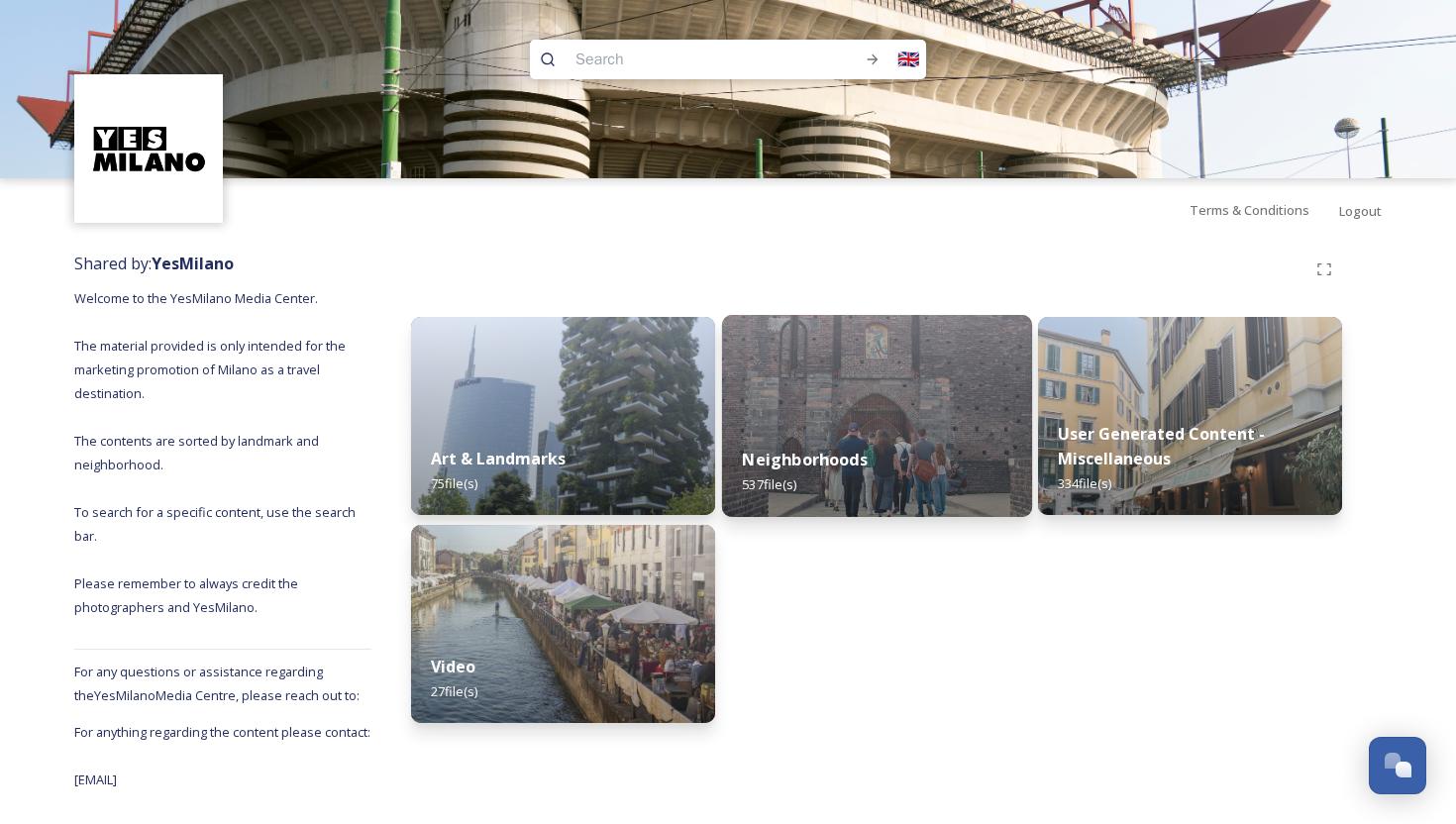 click at bounding box center (877, 416) 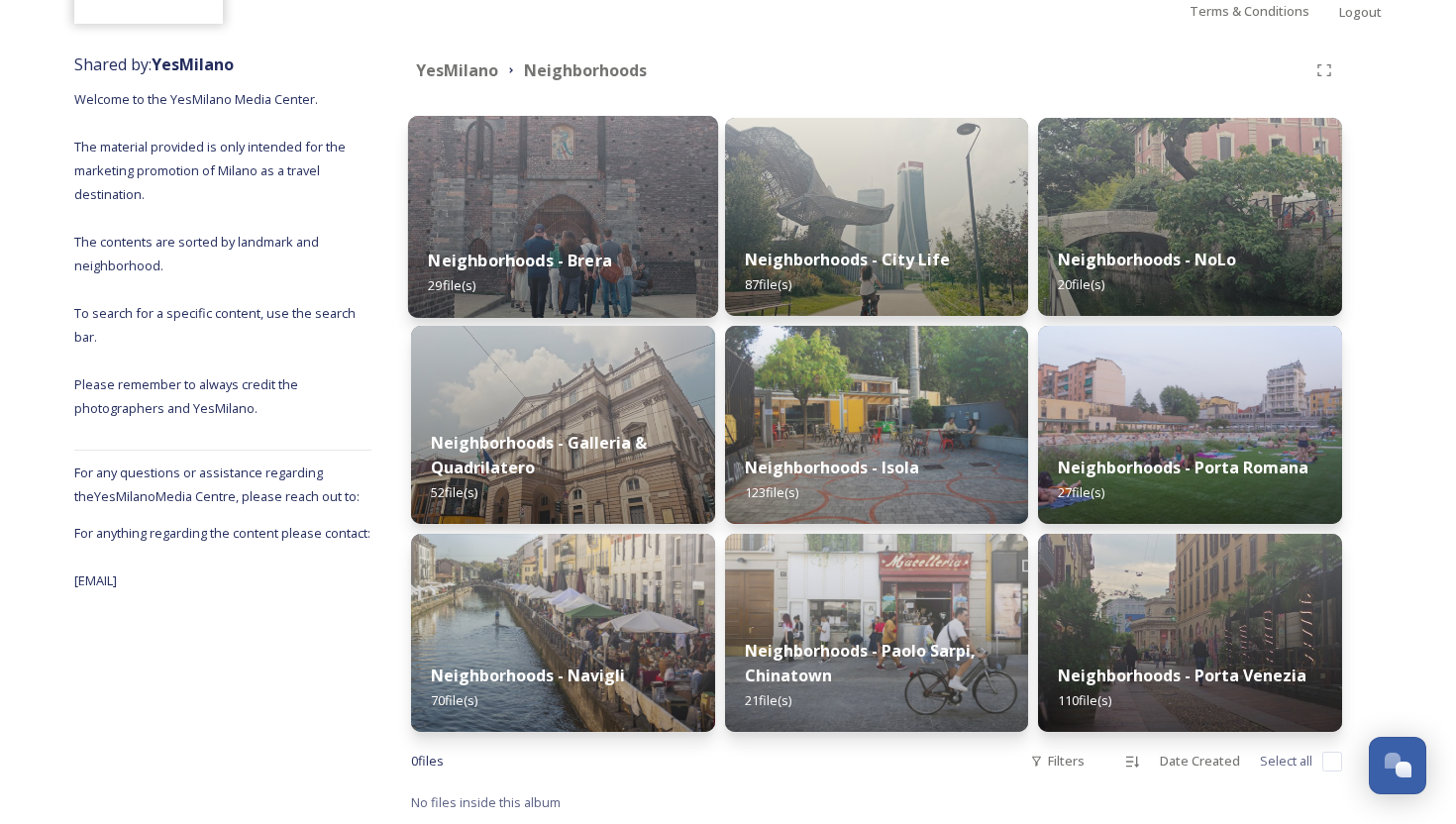 scroll, scrollTop: 0, scrollLeft: 0, axis: both 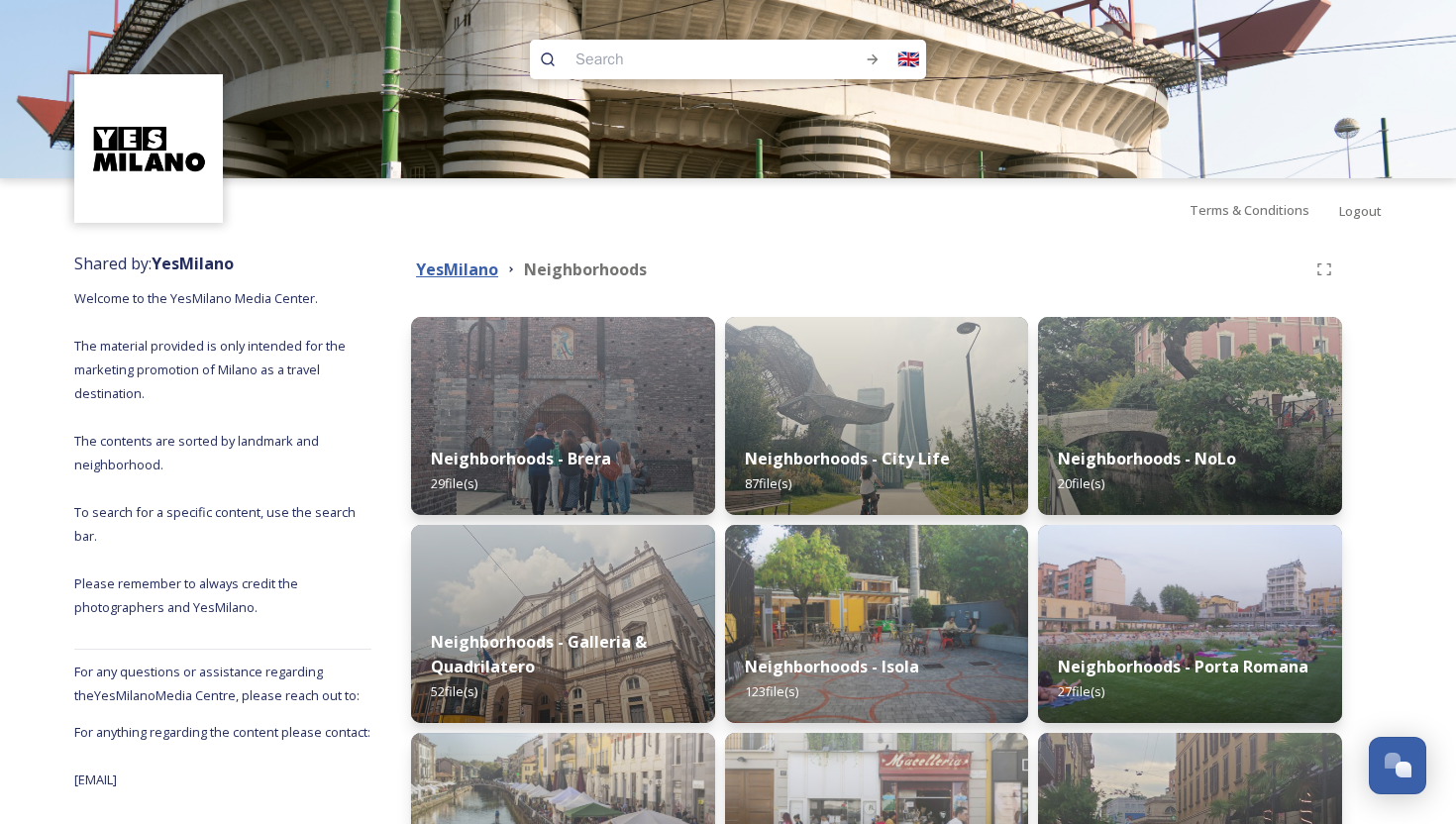 click on "YesMilano" at bounding box center (457, 269) 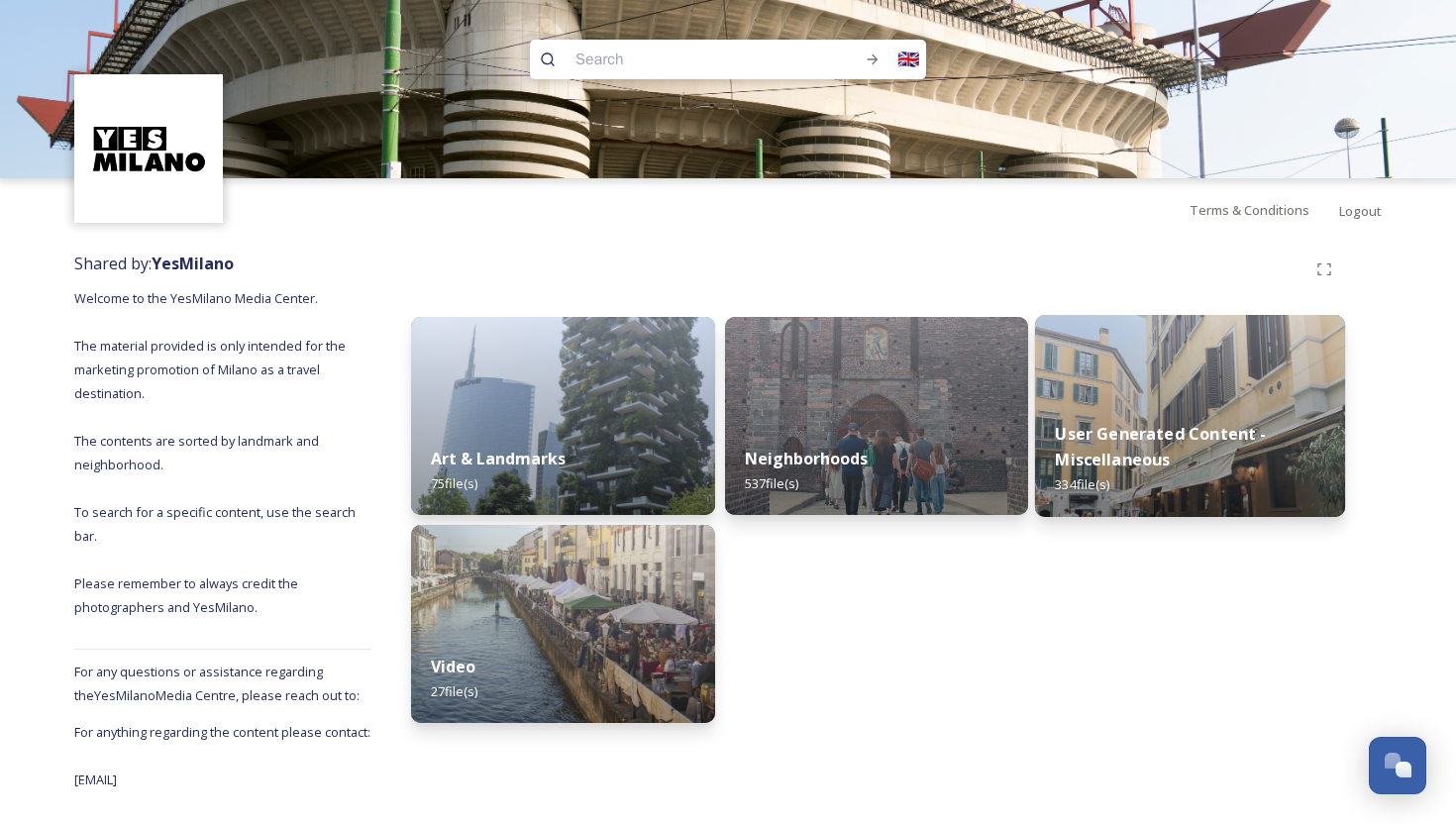 click at bounding box center [1190, 416] 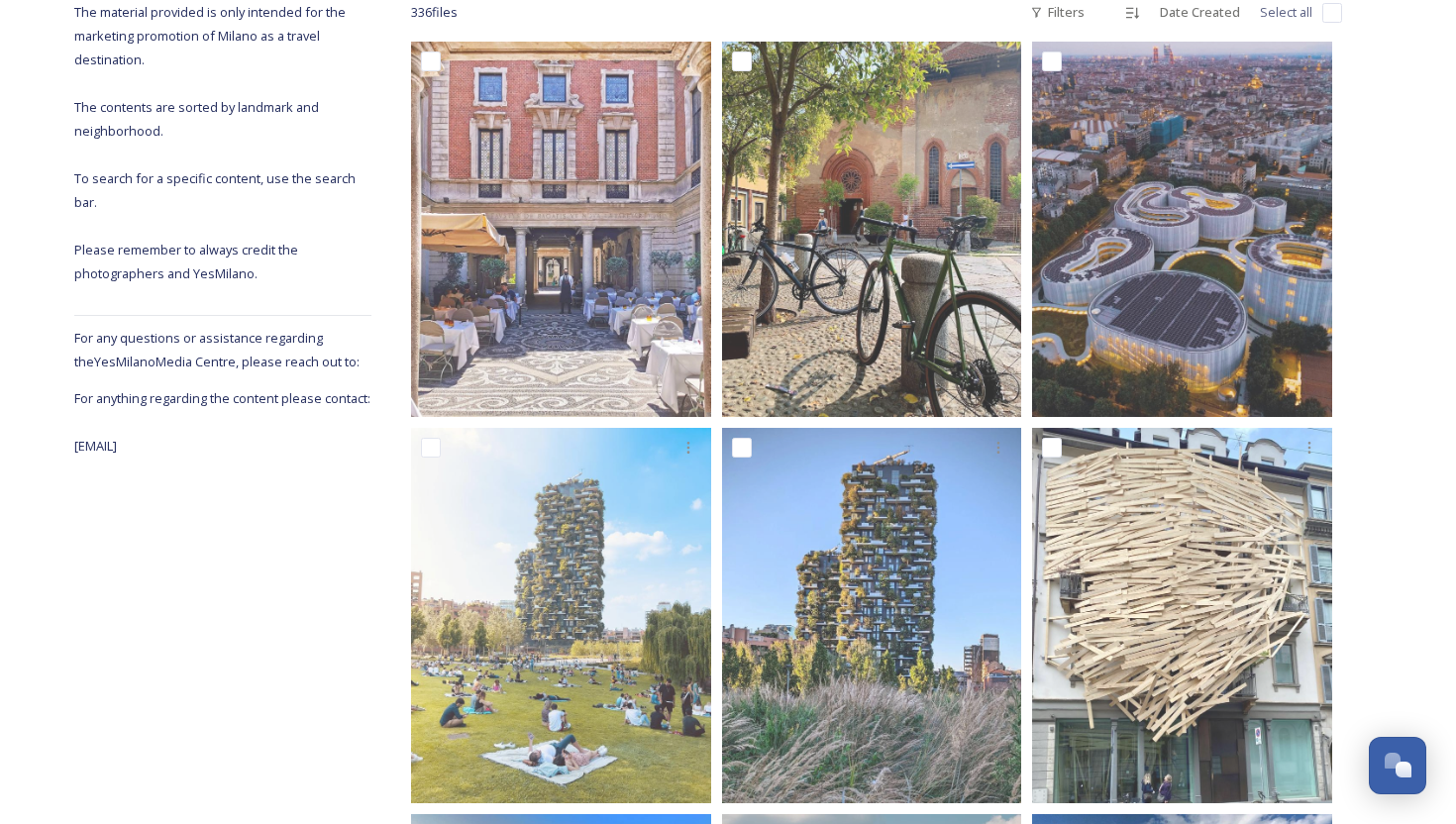 scroll, scrollTop: 0, scrollLeft: 0, axis: both 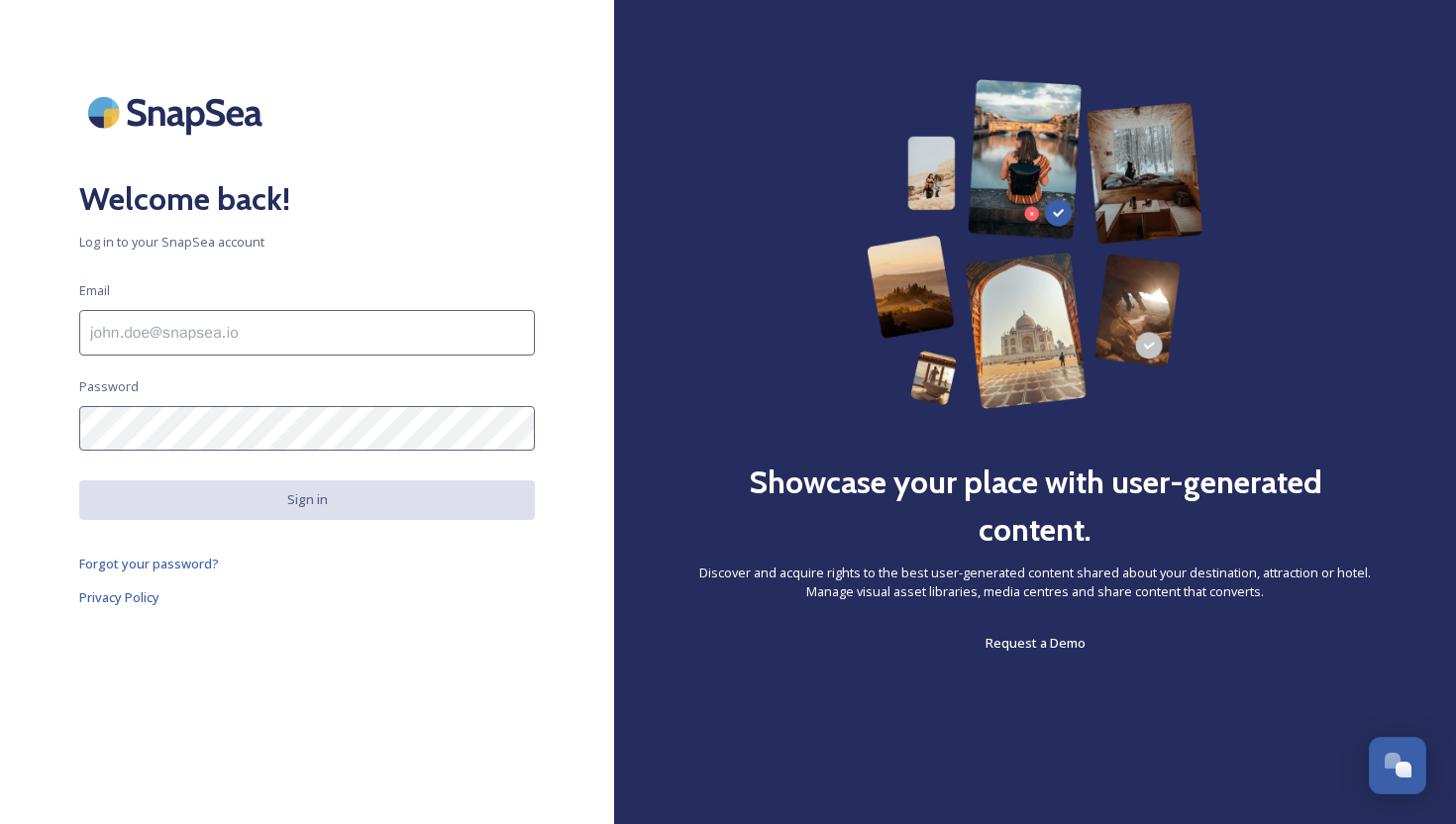 click at bounding box center [307, 333] 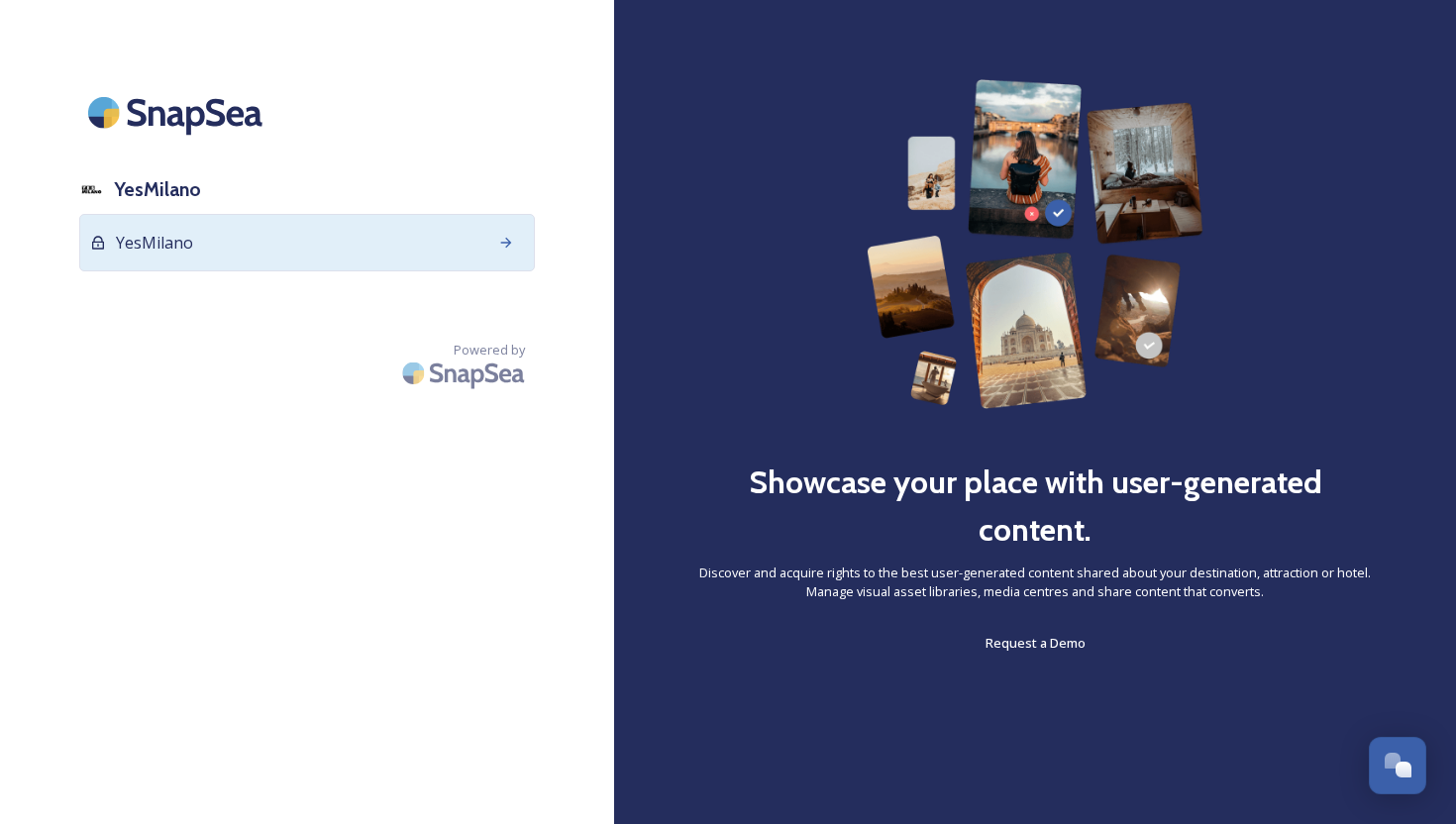 click 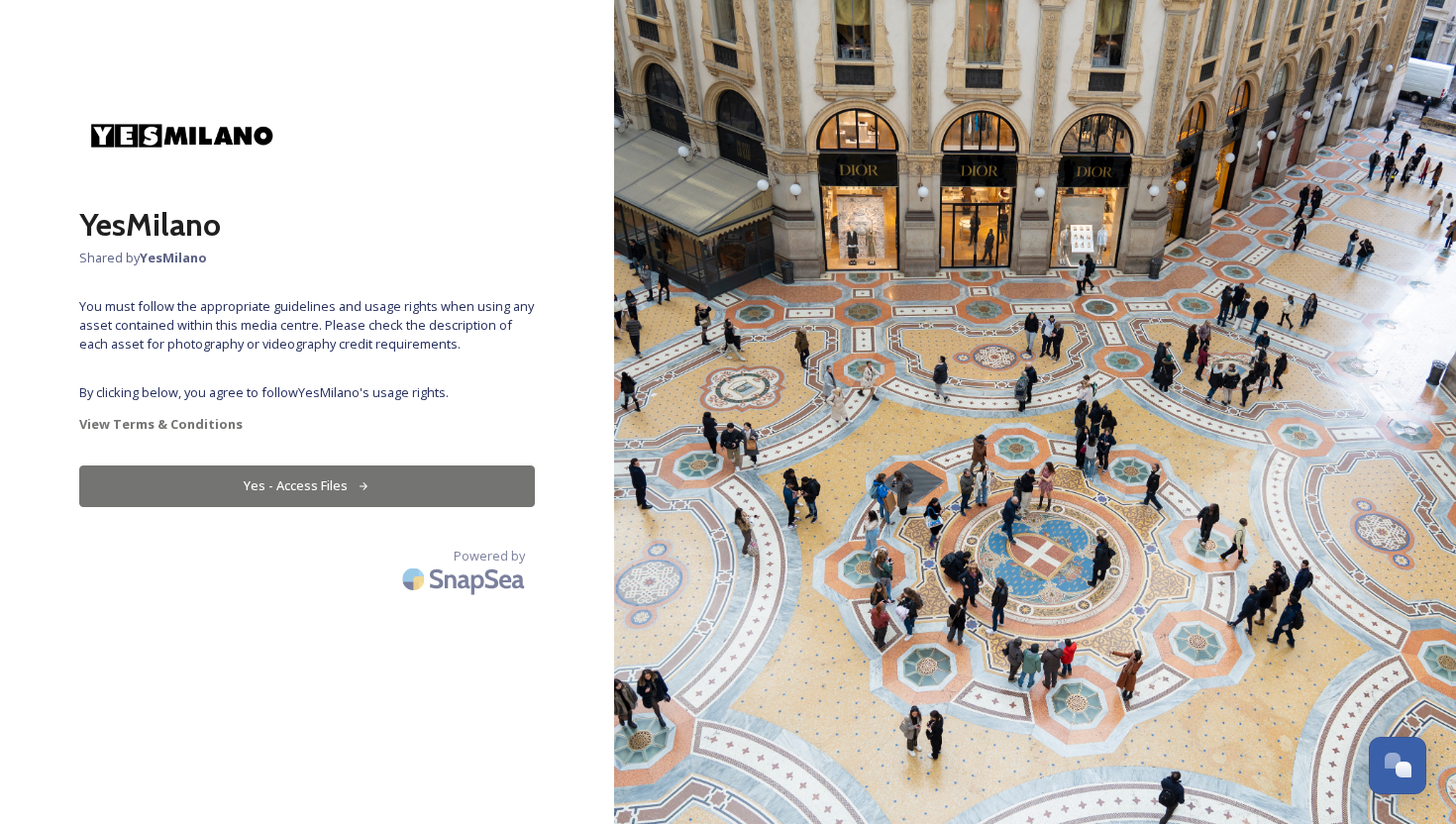 click on "Yes - Access Files" at bounding box center (307, 485) 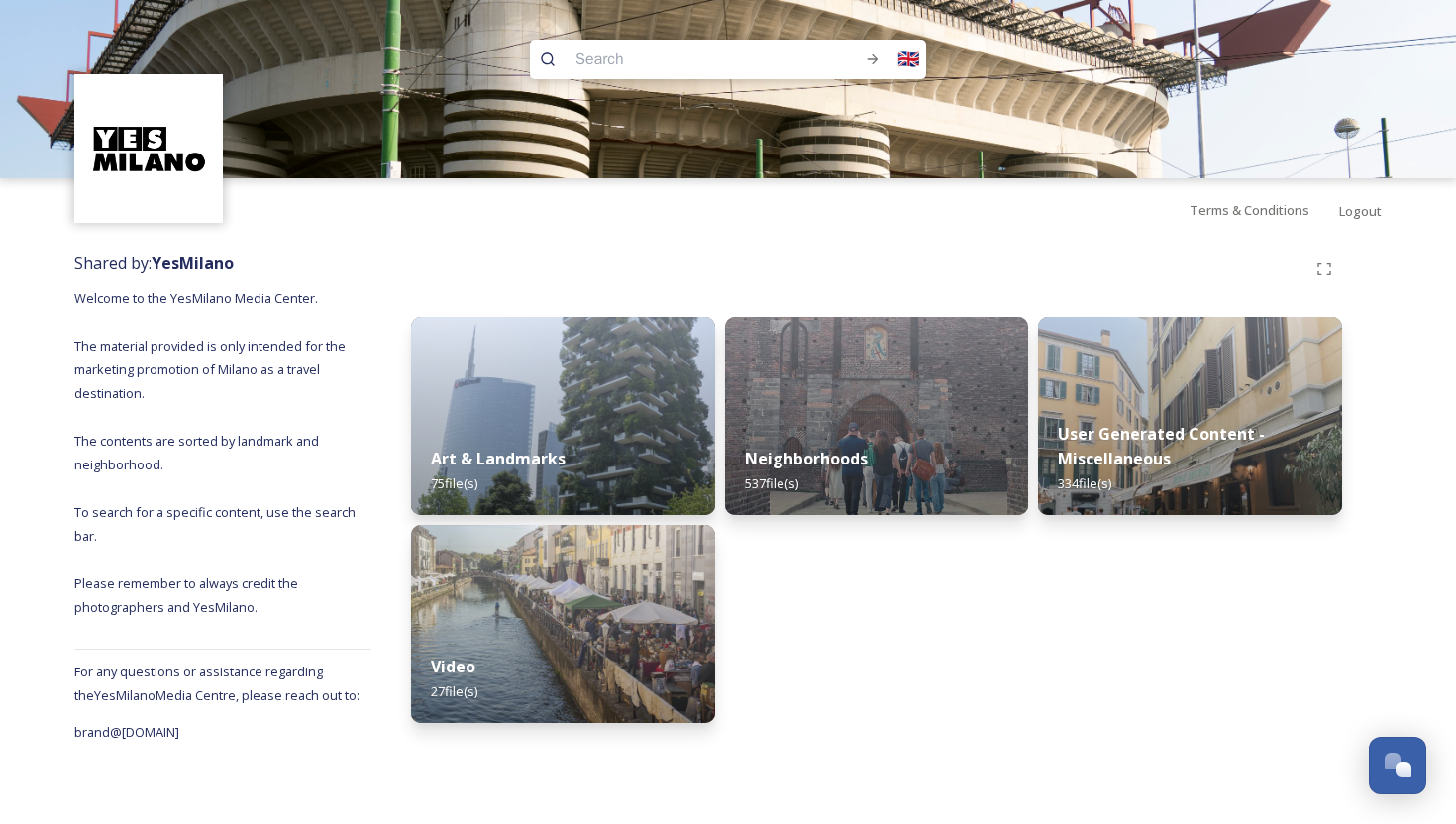 click at bounding box center [680, 59] 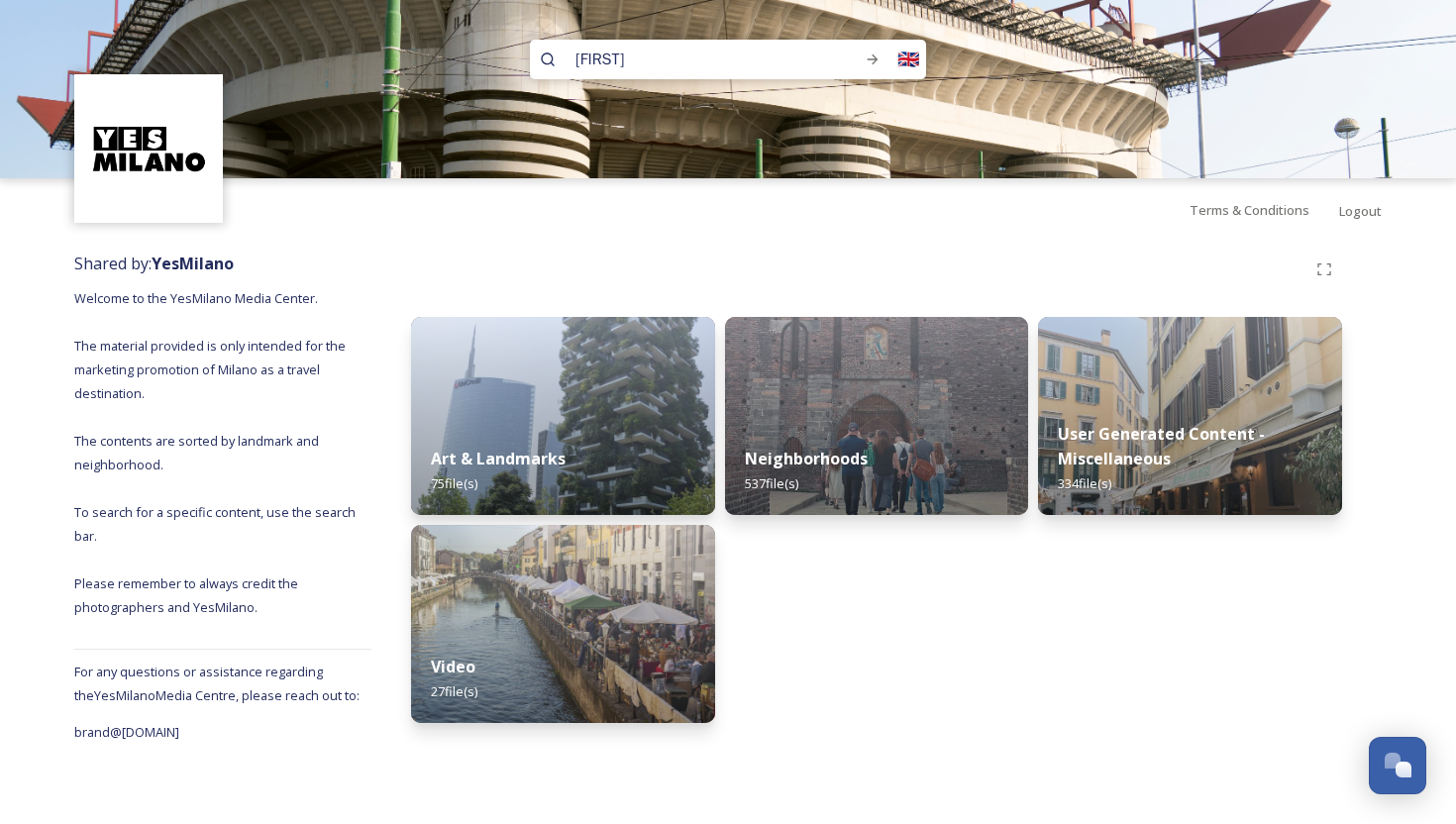 type on "leonardo da vinci" 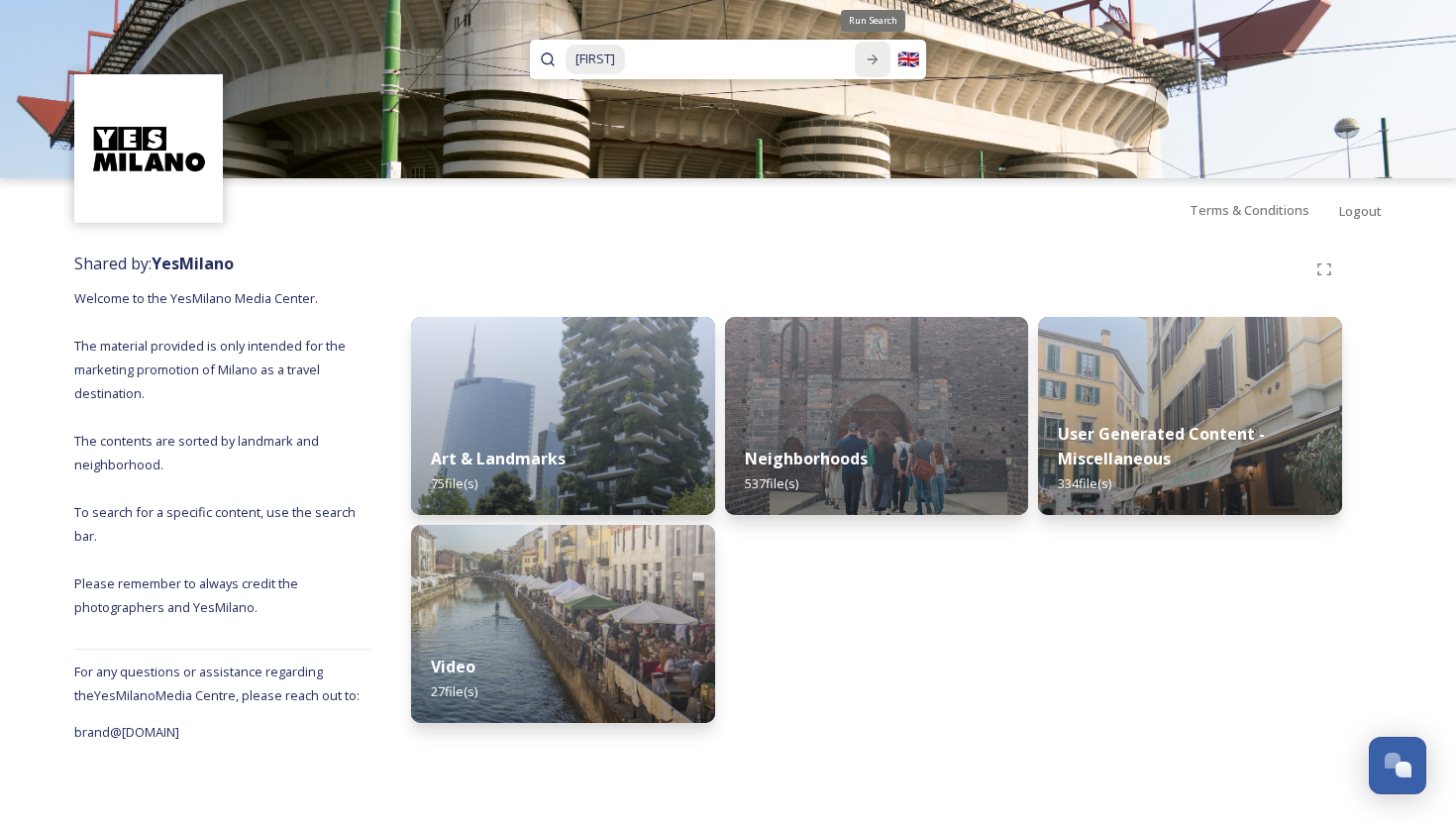 click on "Run Search" at bounding box center [873, 59] 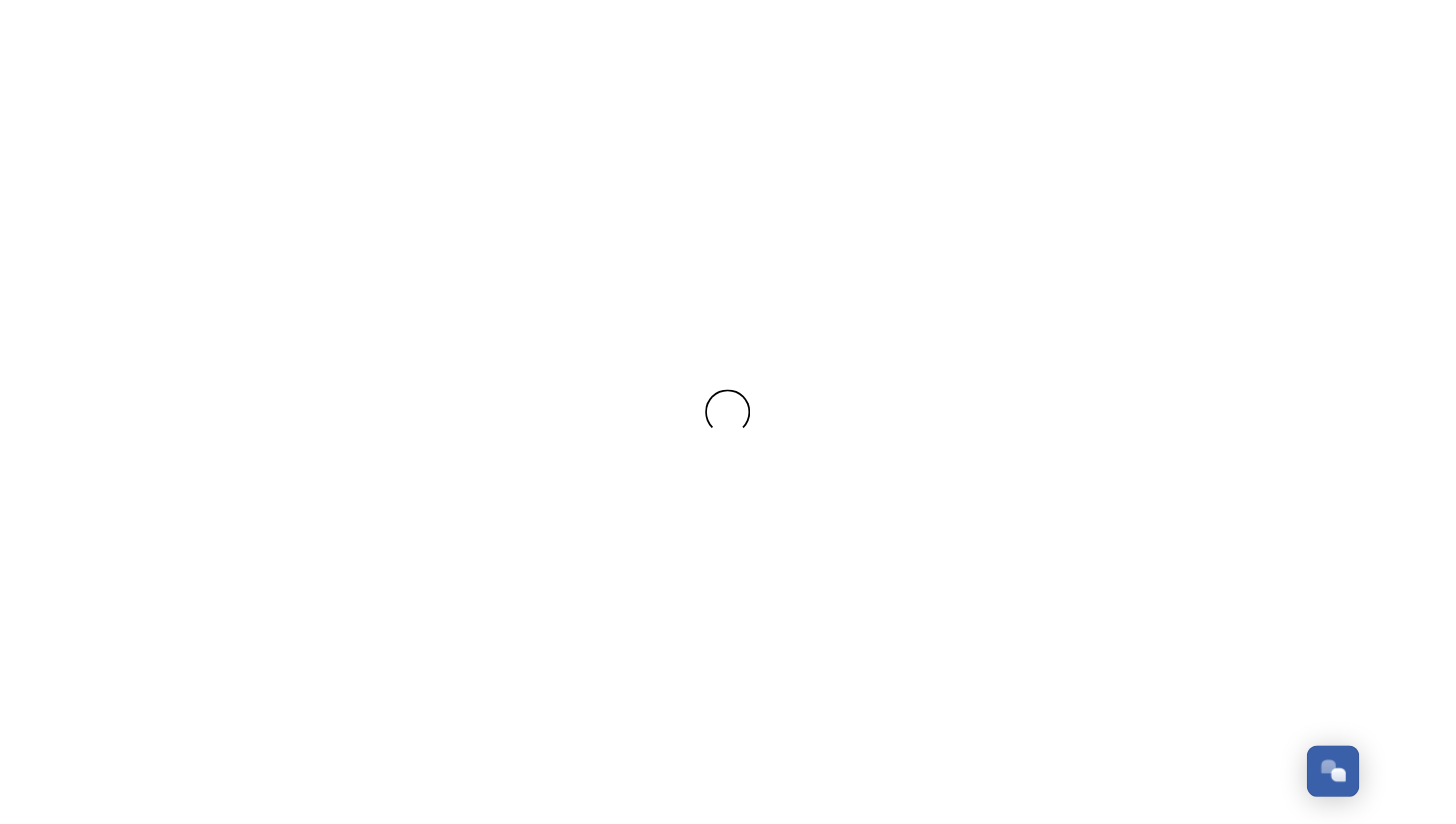 scroll, scrollTop: 0, scrollLeft: 0, axis: both 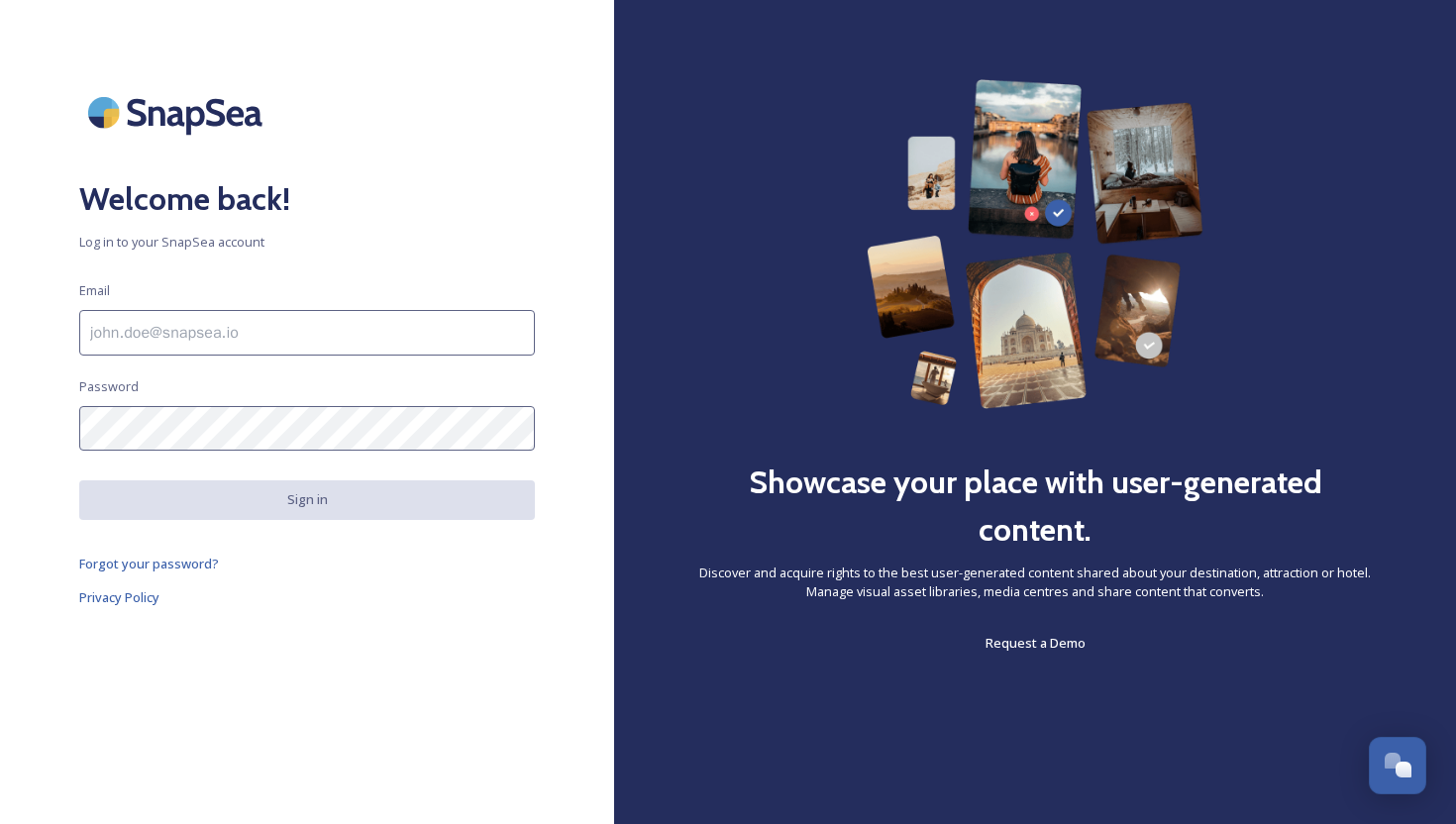 click at bounding box center [307, 333] 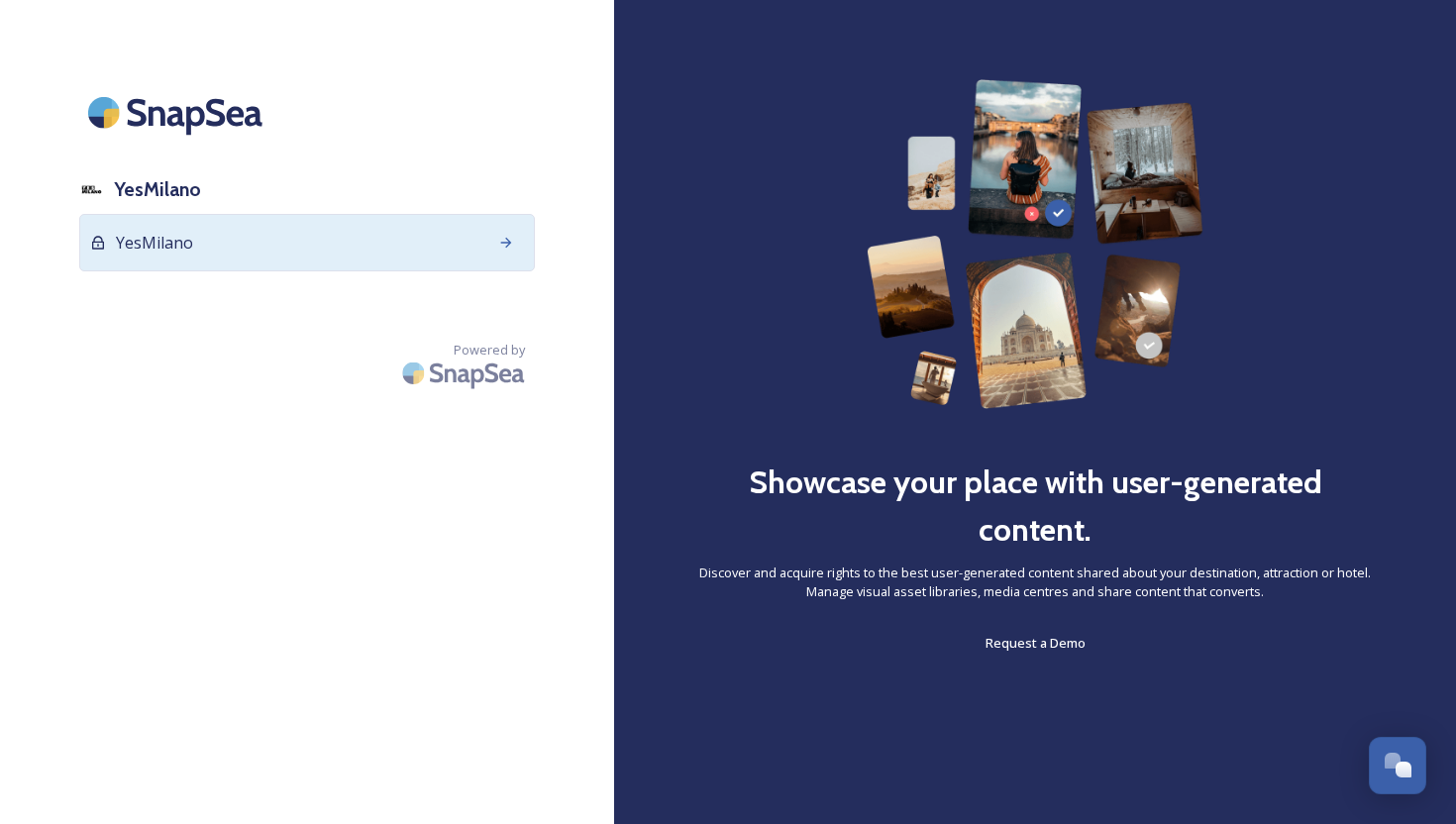 click on "YesMilano" at bounding box center [307, 243] 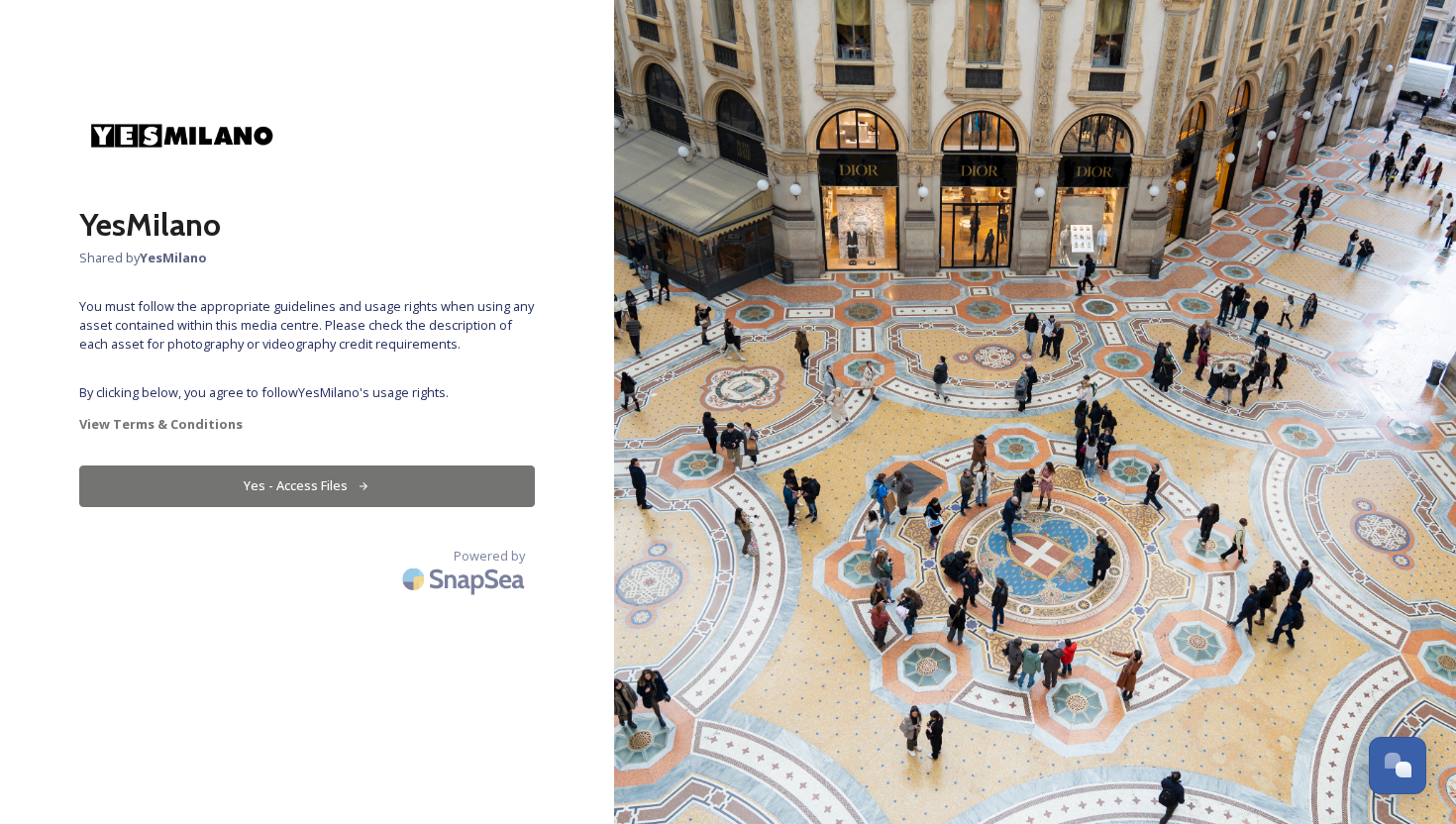 click on "Yes - Access Files" at bounding box center (307, 485) 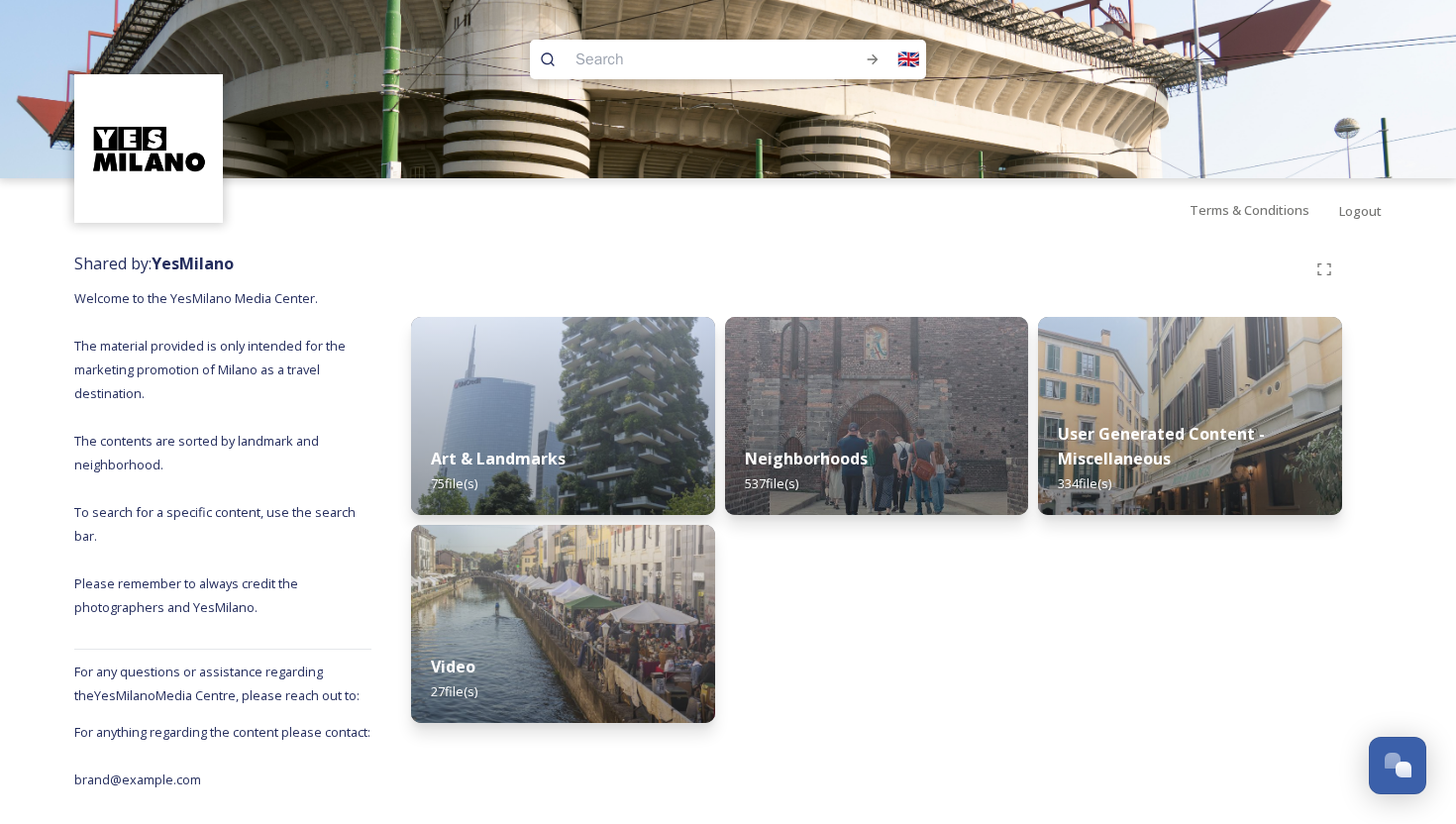 click at bounding box center (149, 149) 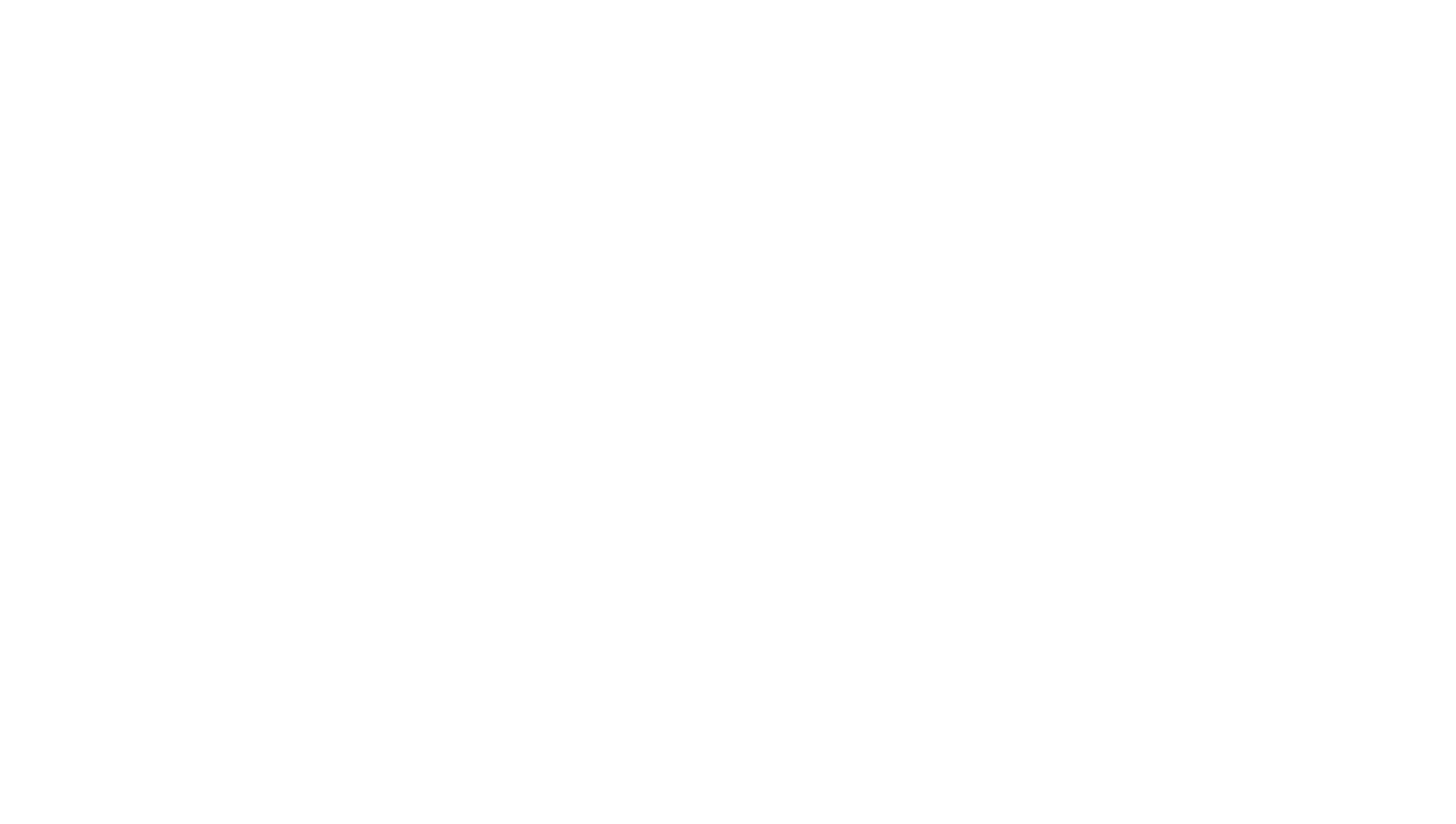scroll, scrollTop: 0, scrollLeft: 0, axis: both 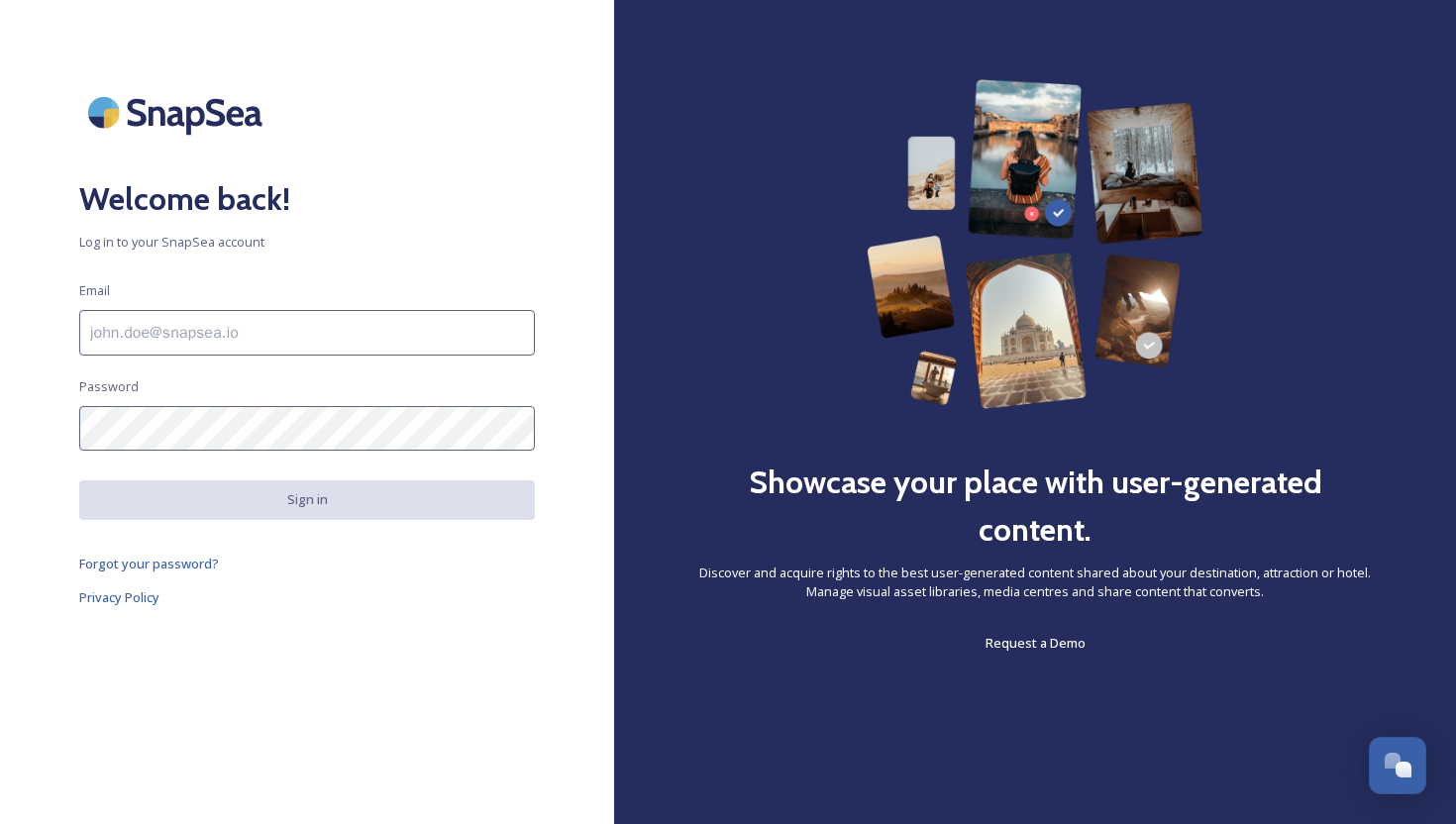 click at bounding box center [307, 333] 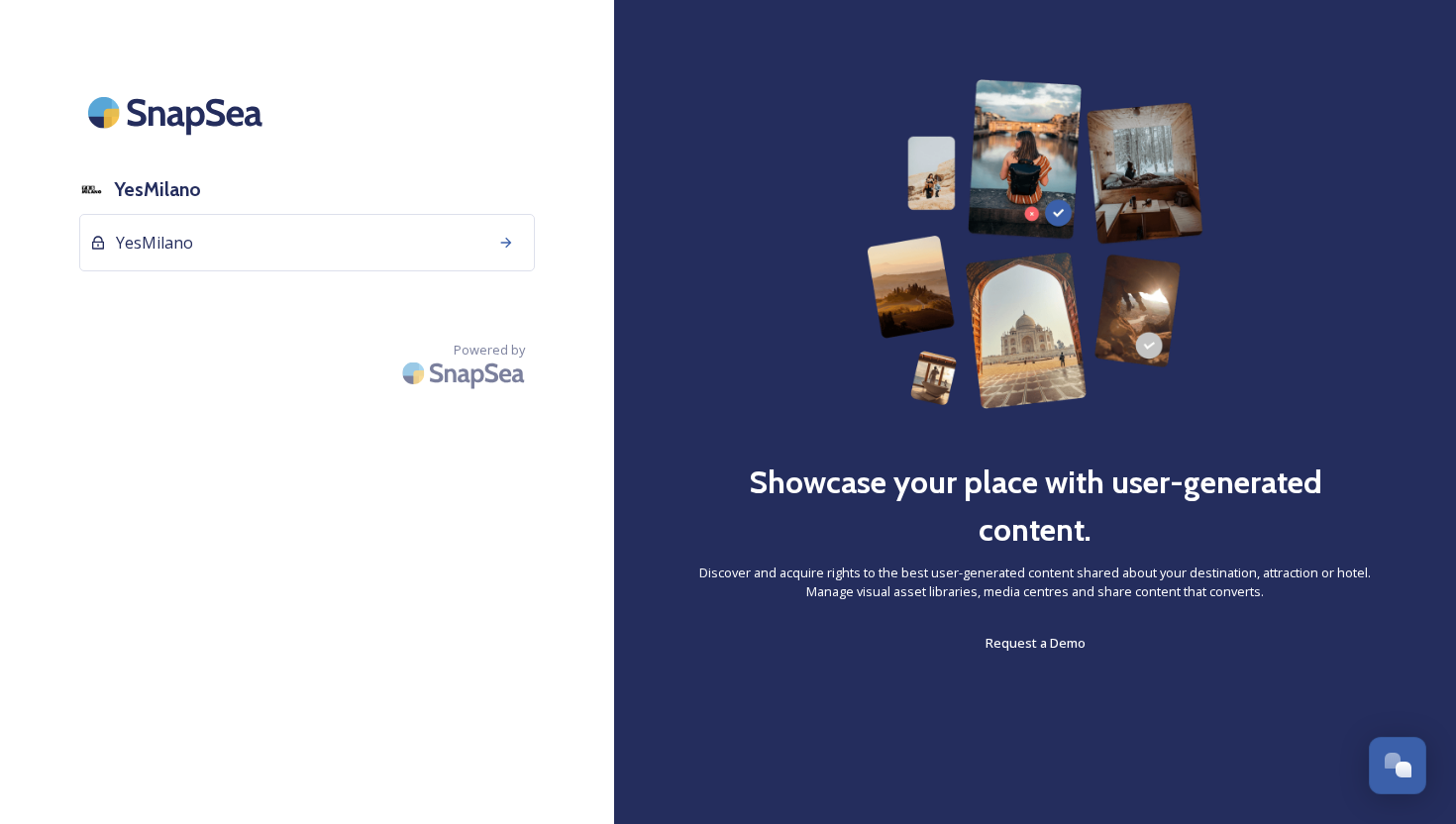click on "YesMilano" at bounding box center [157, 189] 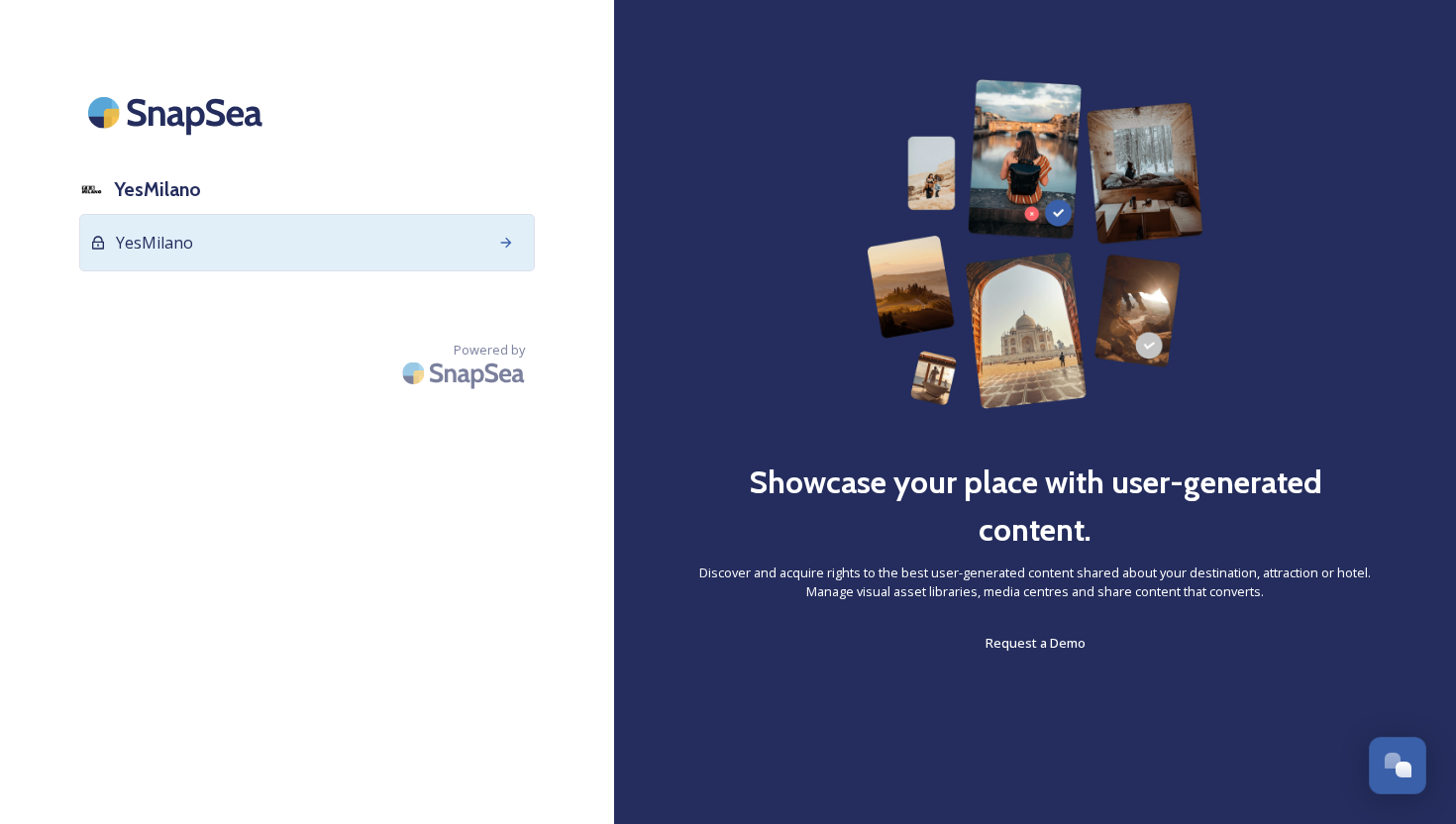 click on "YesMilano" at bounding box center [155, 243] 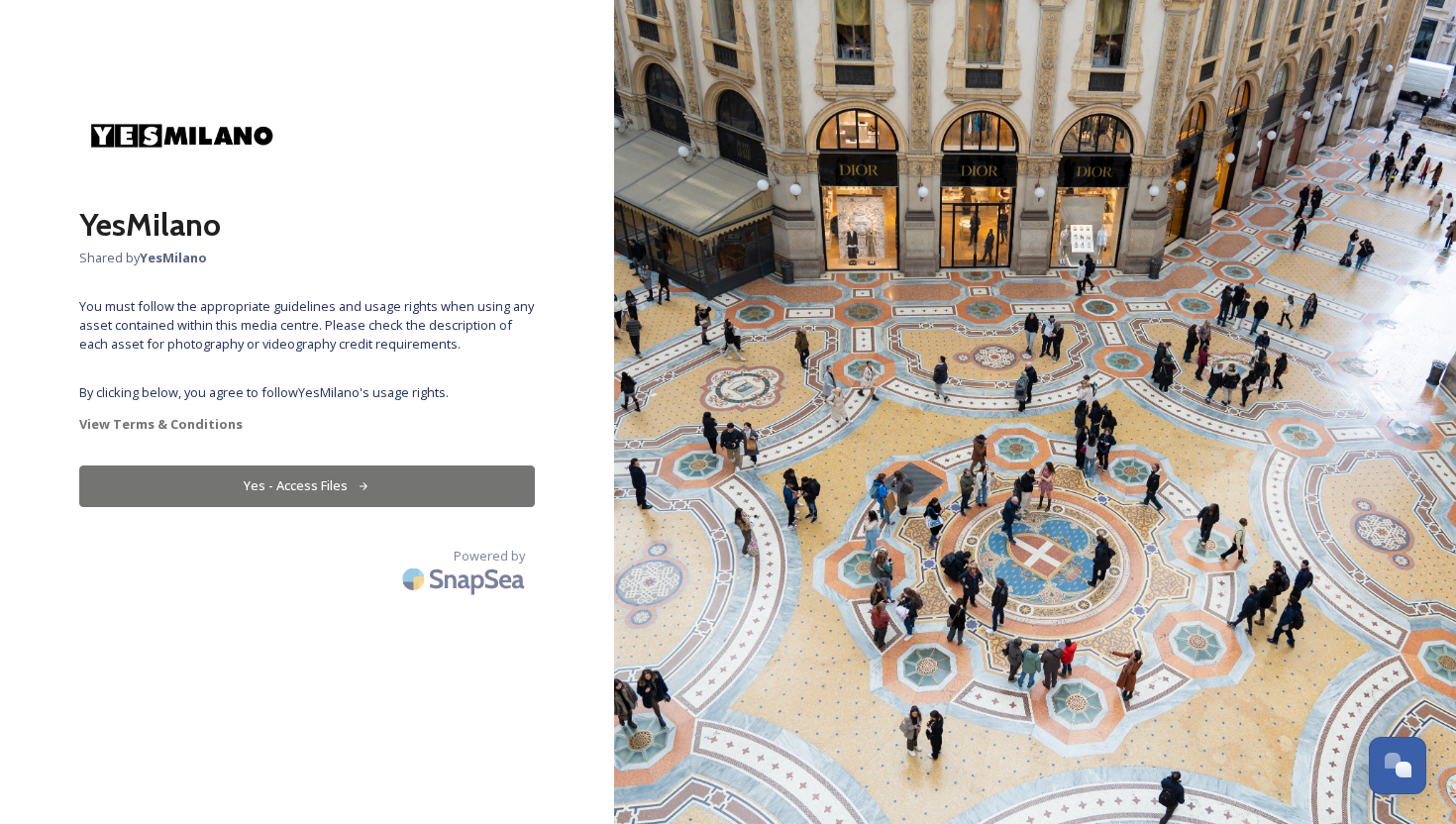 click on "Yes - Access Files" at bounding box center (307, 485) 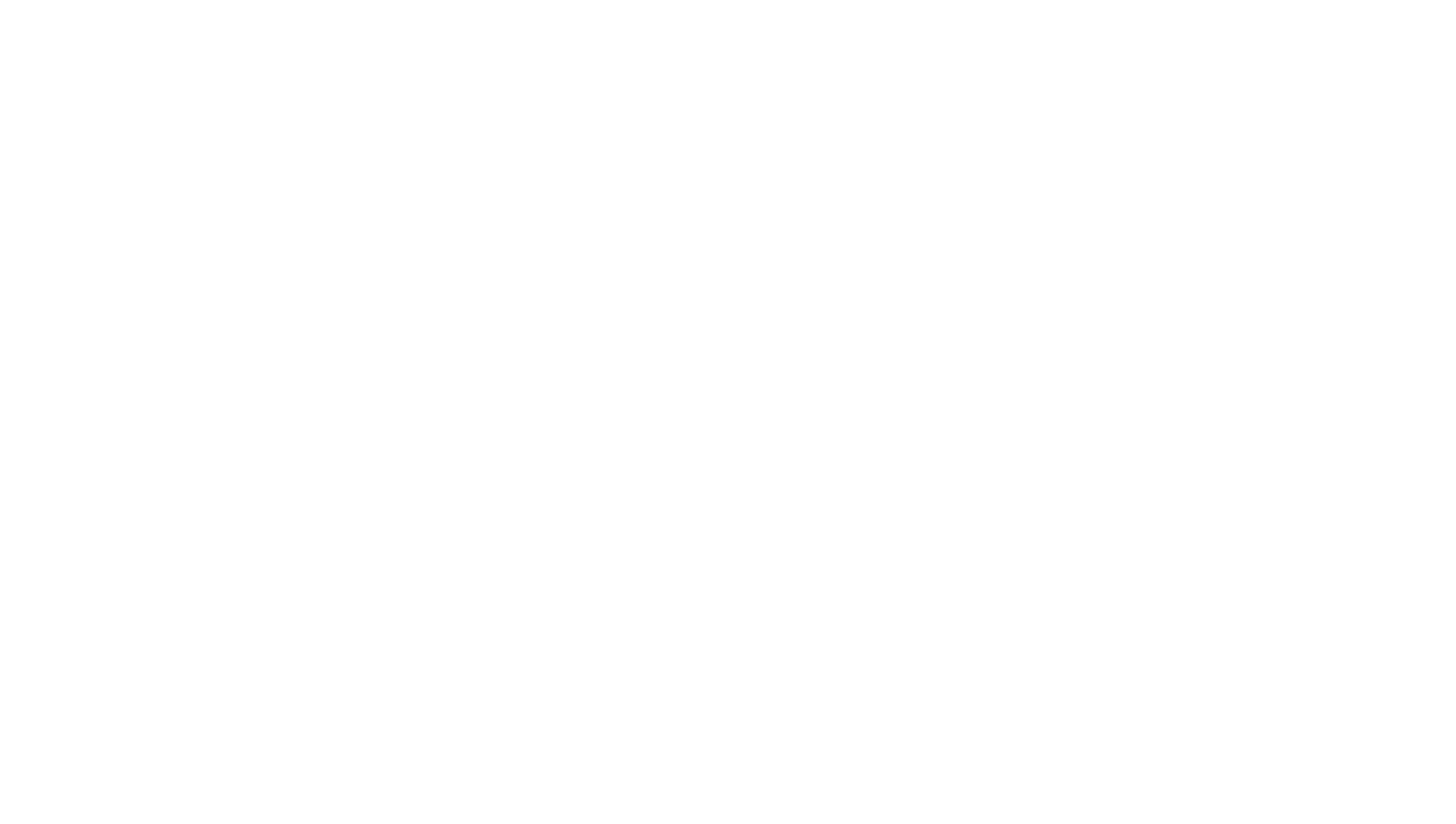 scroll, scrollTop: 0, scrollLeft: 0, axis: both 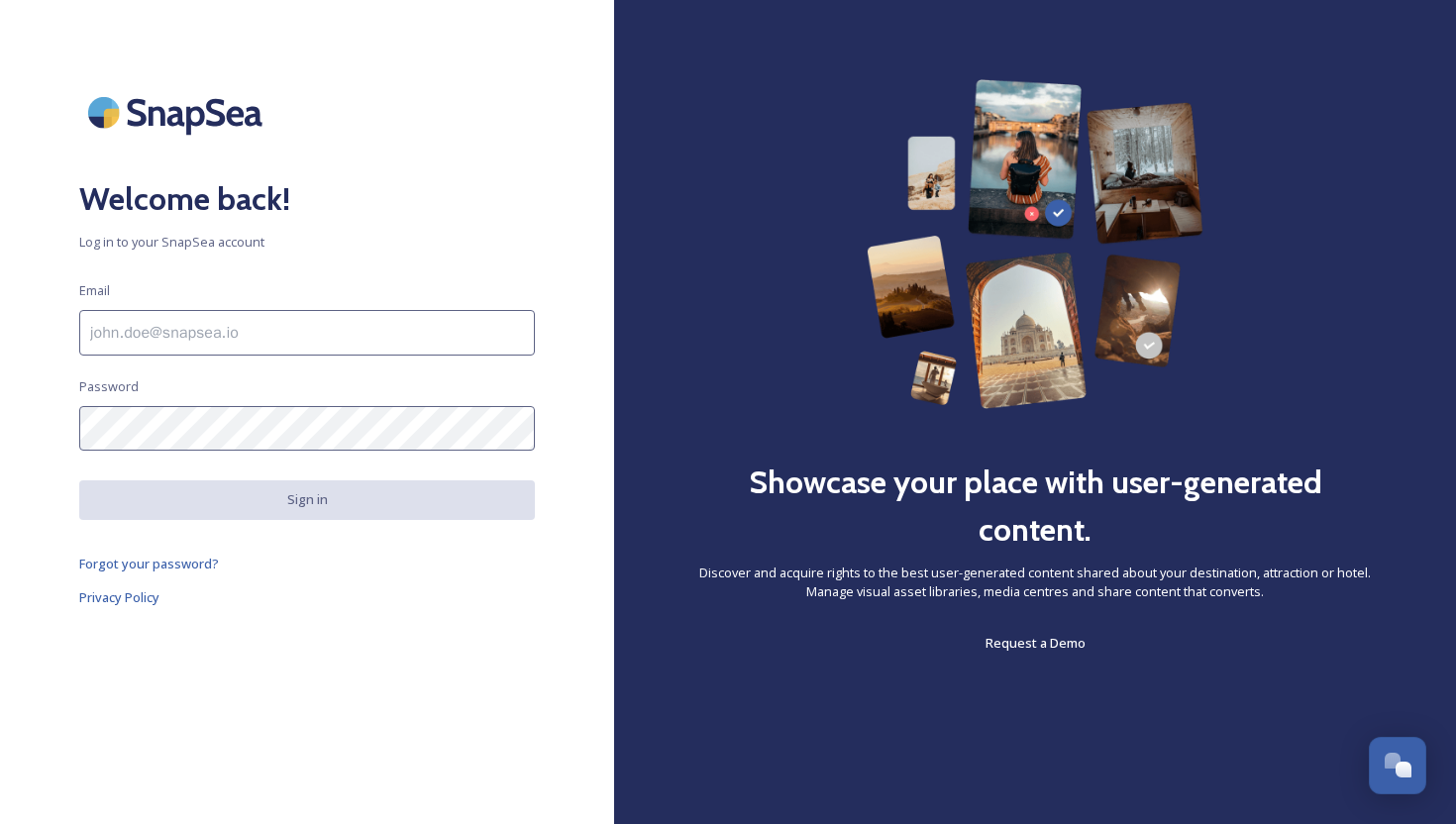 click at bounding box center (307, 333) 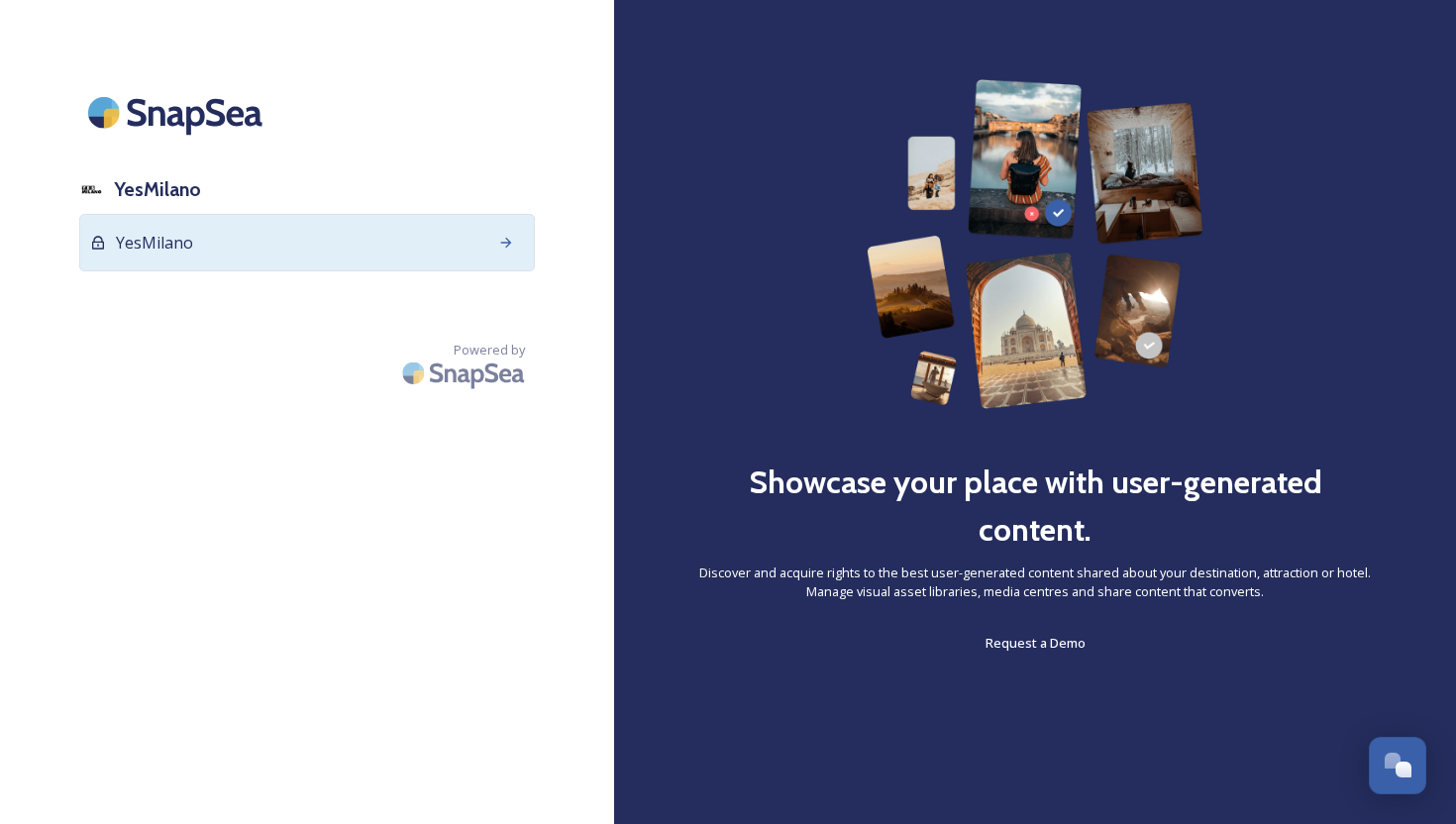 click on "YesMilano" at bounding box center (307, 243) 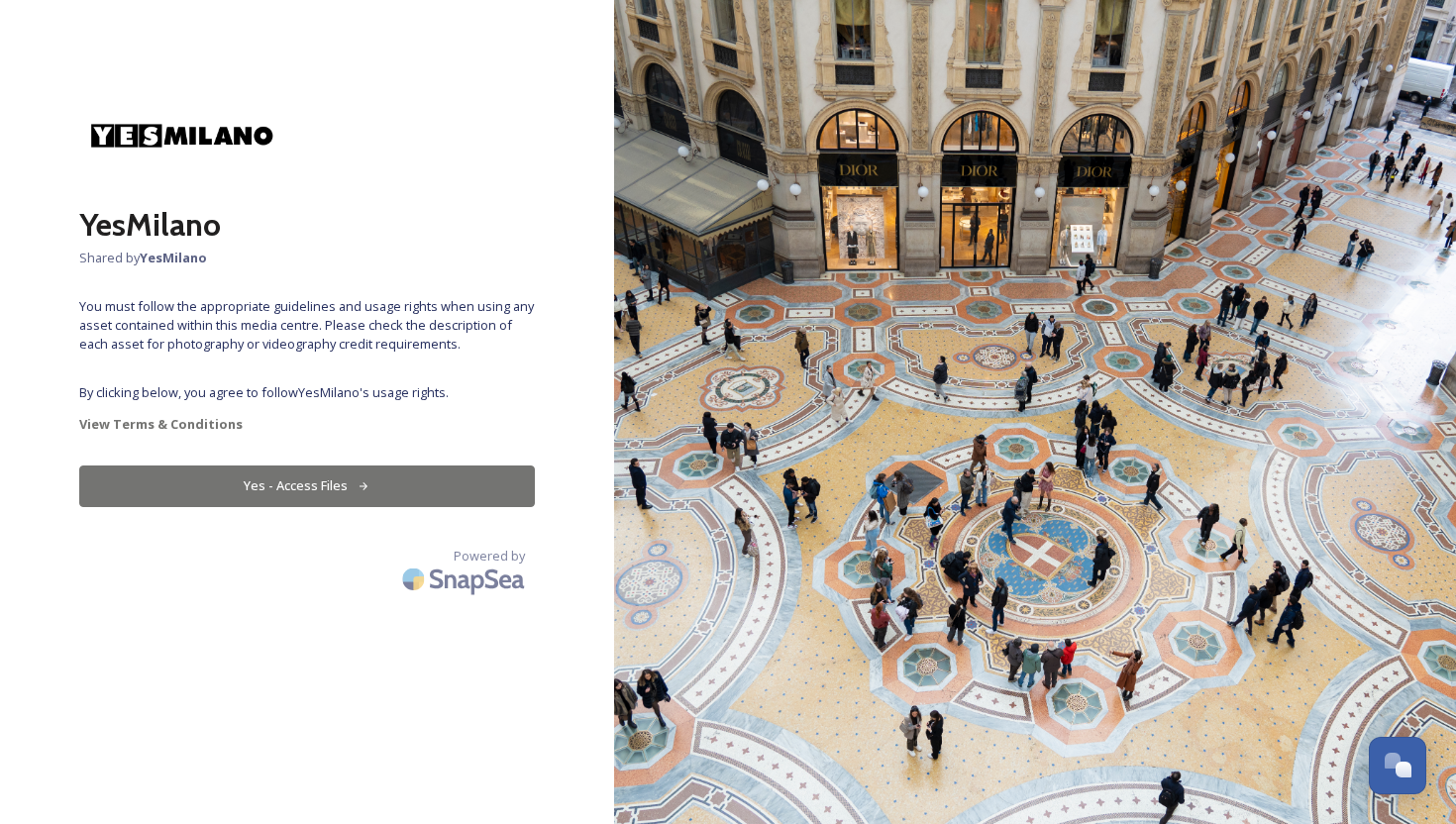 click on "Yes - Access Files" at bounding box center (307, 485) 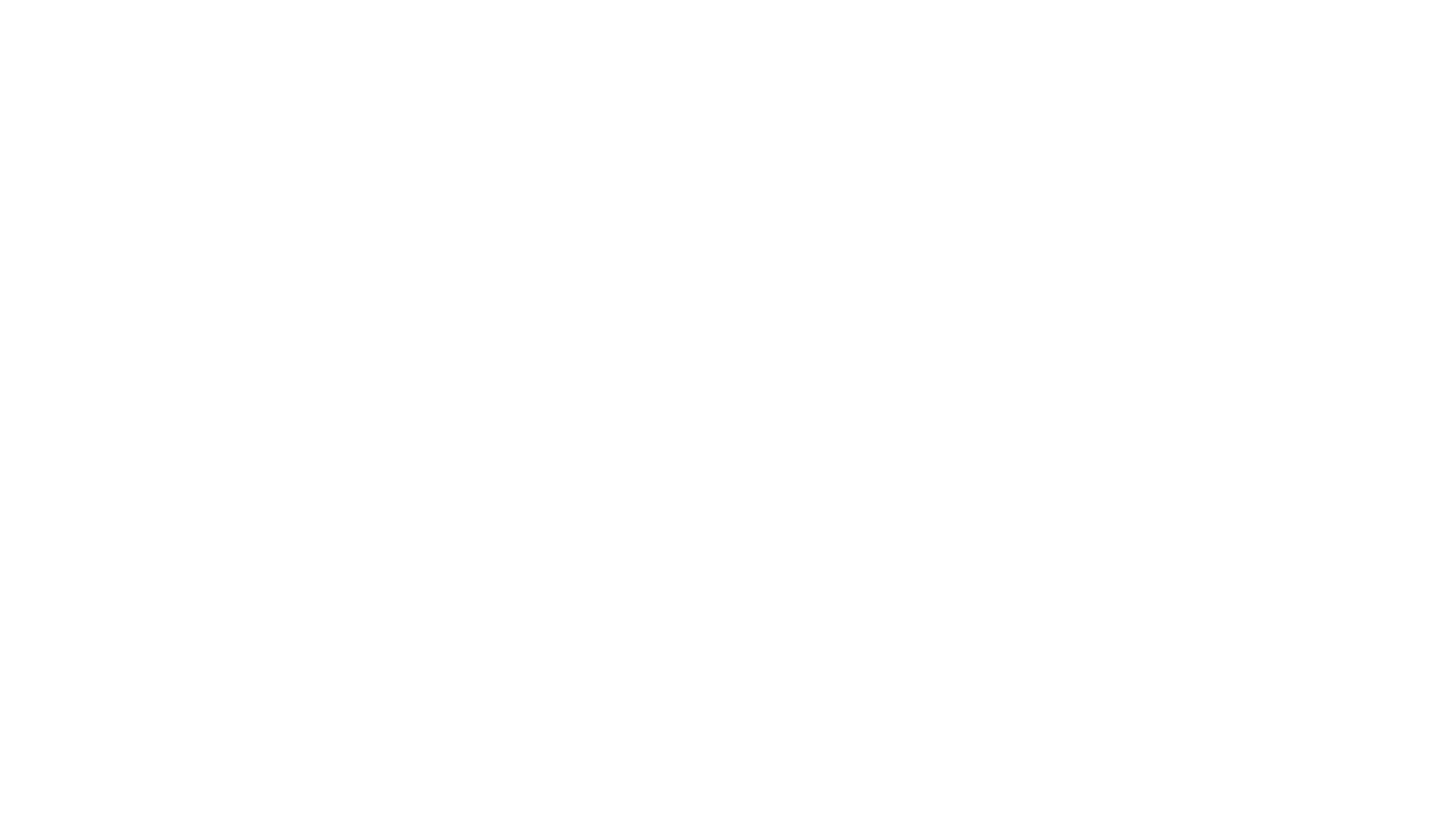 scroll, scrollTop: 0, scrollLeft: 0, axis: both 